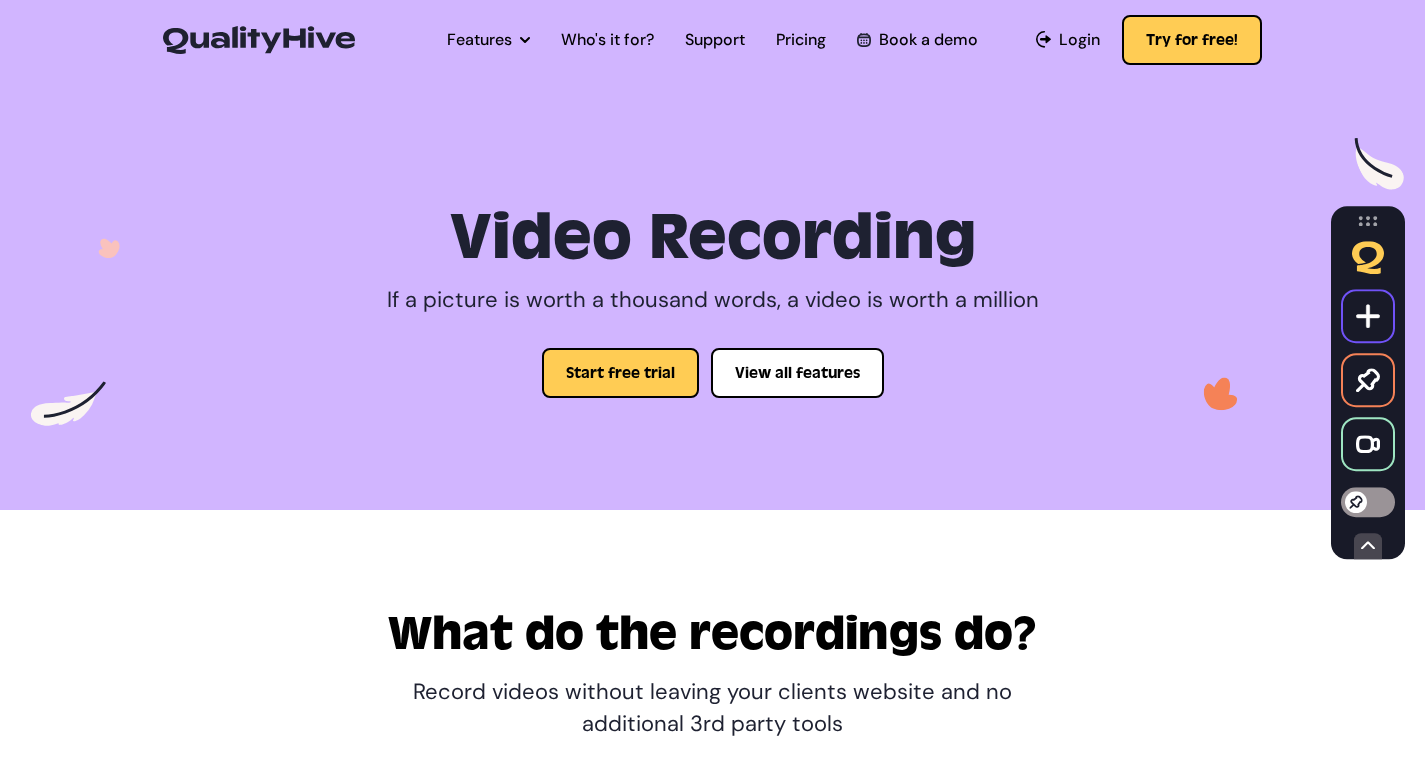 scroll, scrollTop: 4683, scrollLeft: 0, axis: vertical 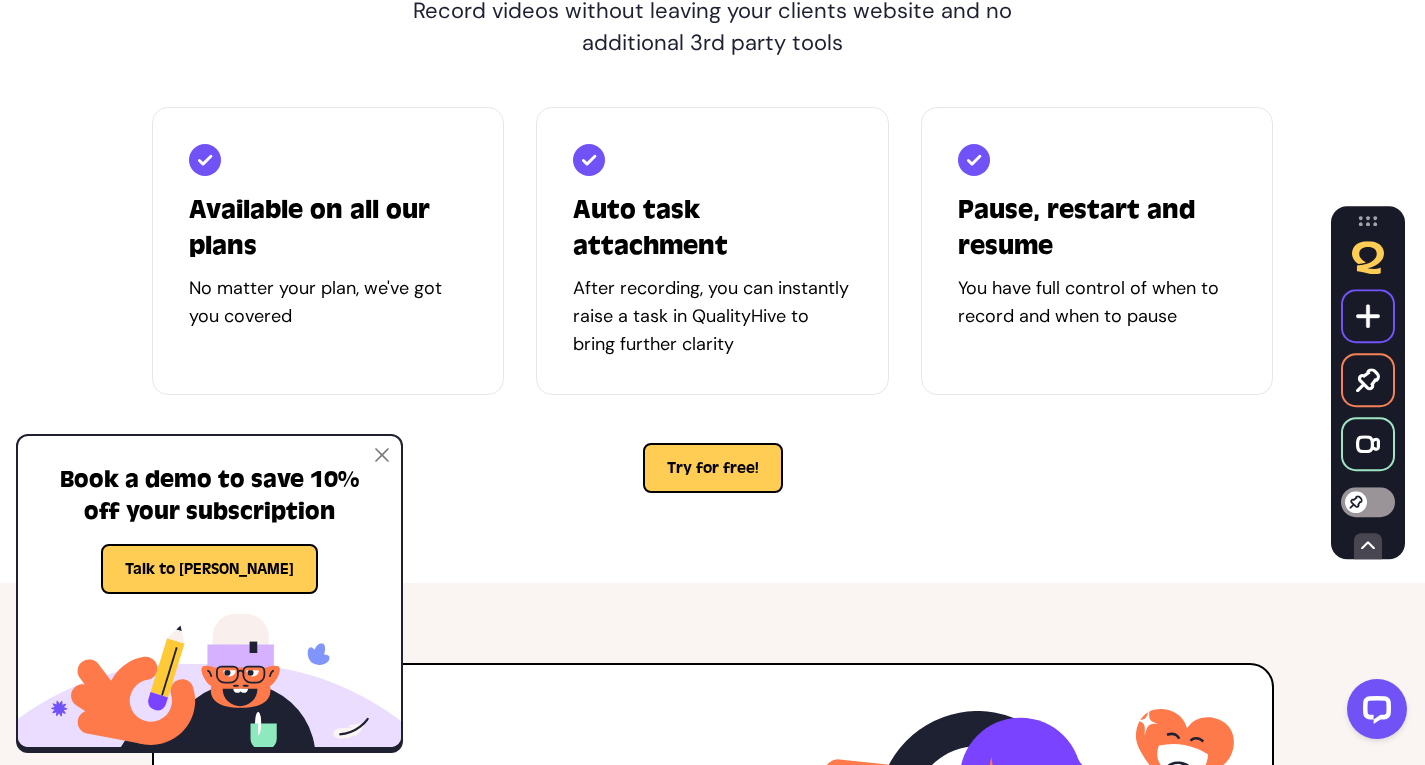 click at bounding box center [382, 455] 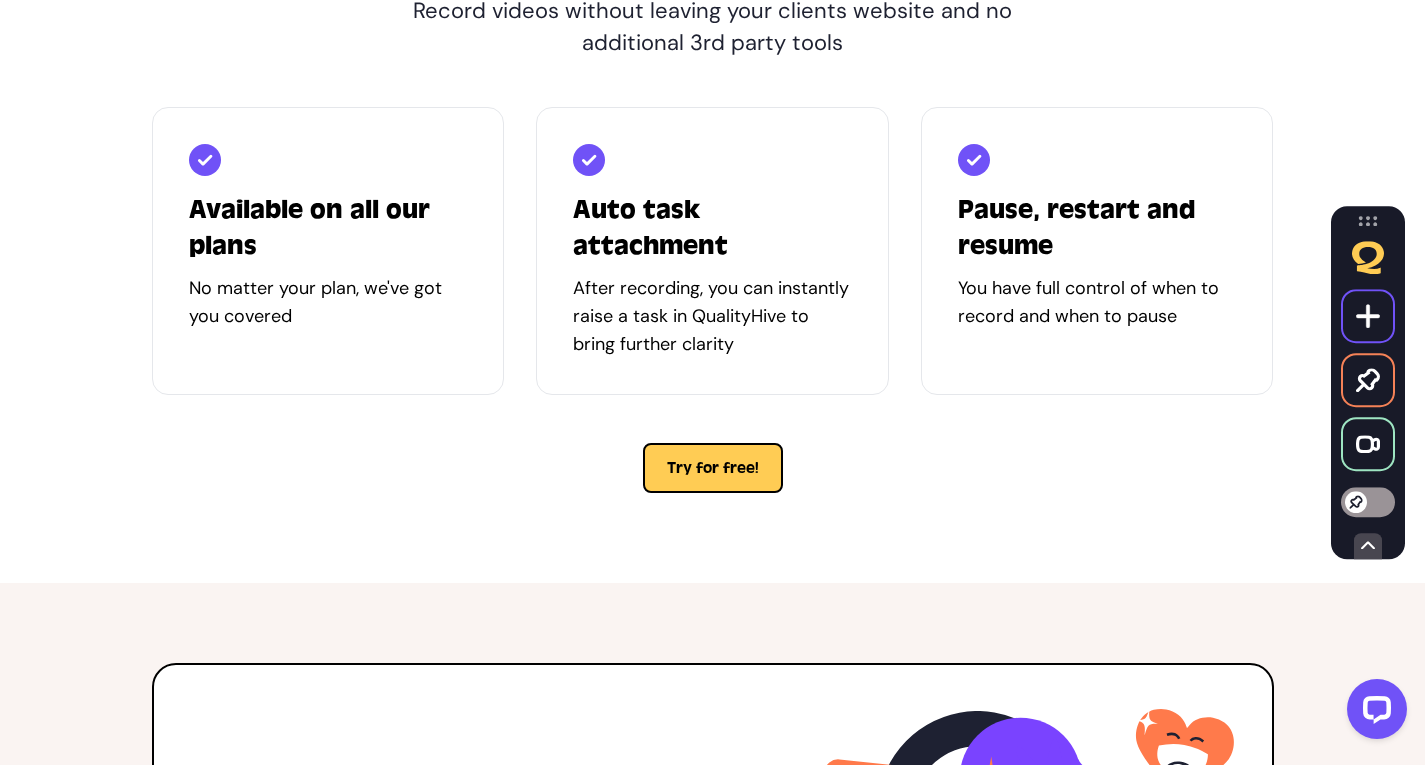 click at bounding box center (1368, 502) 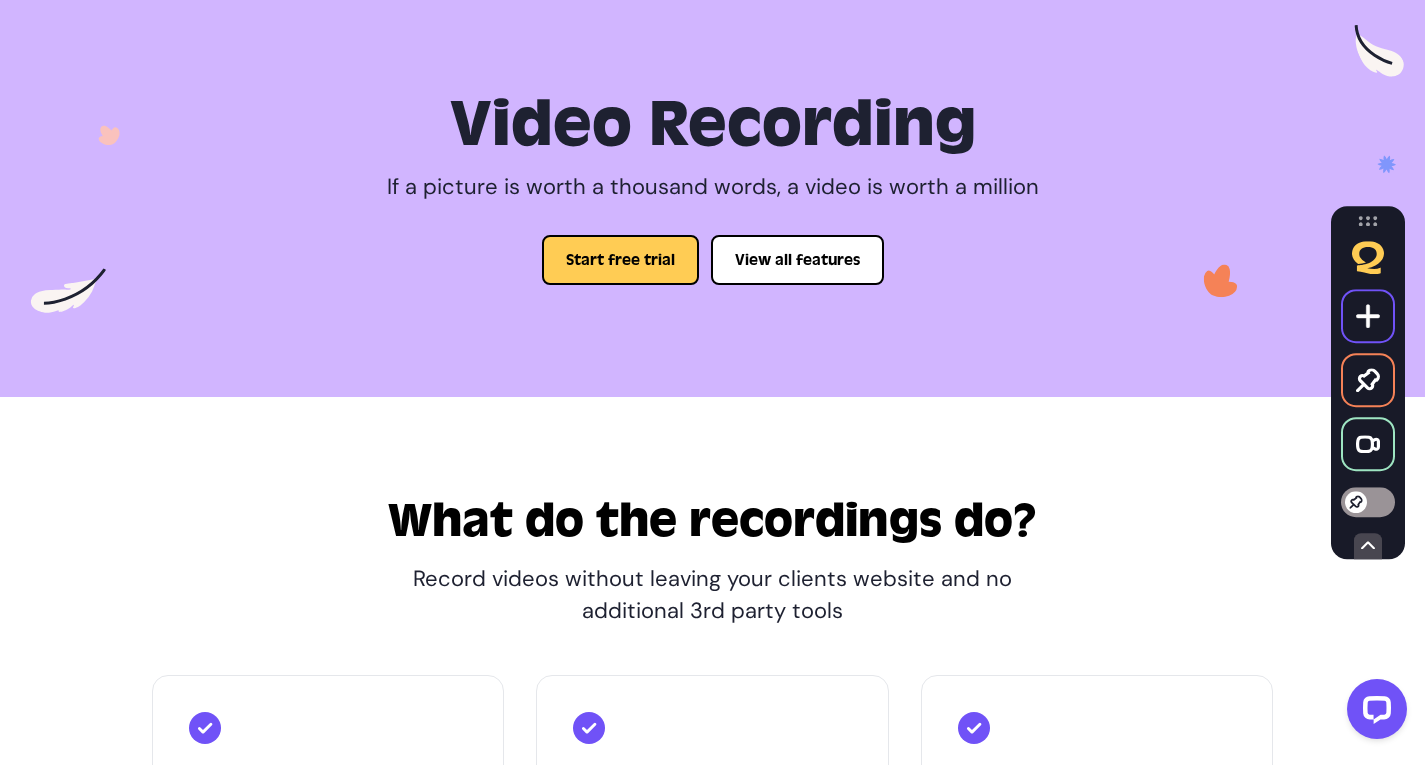 scroll, scrollTop: 121, scrollLeft: 0, axis: vertical 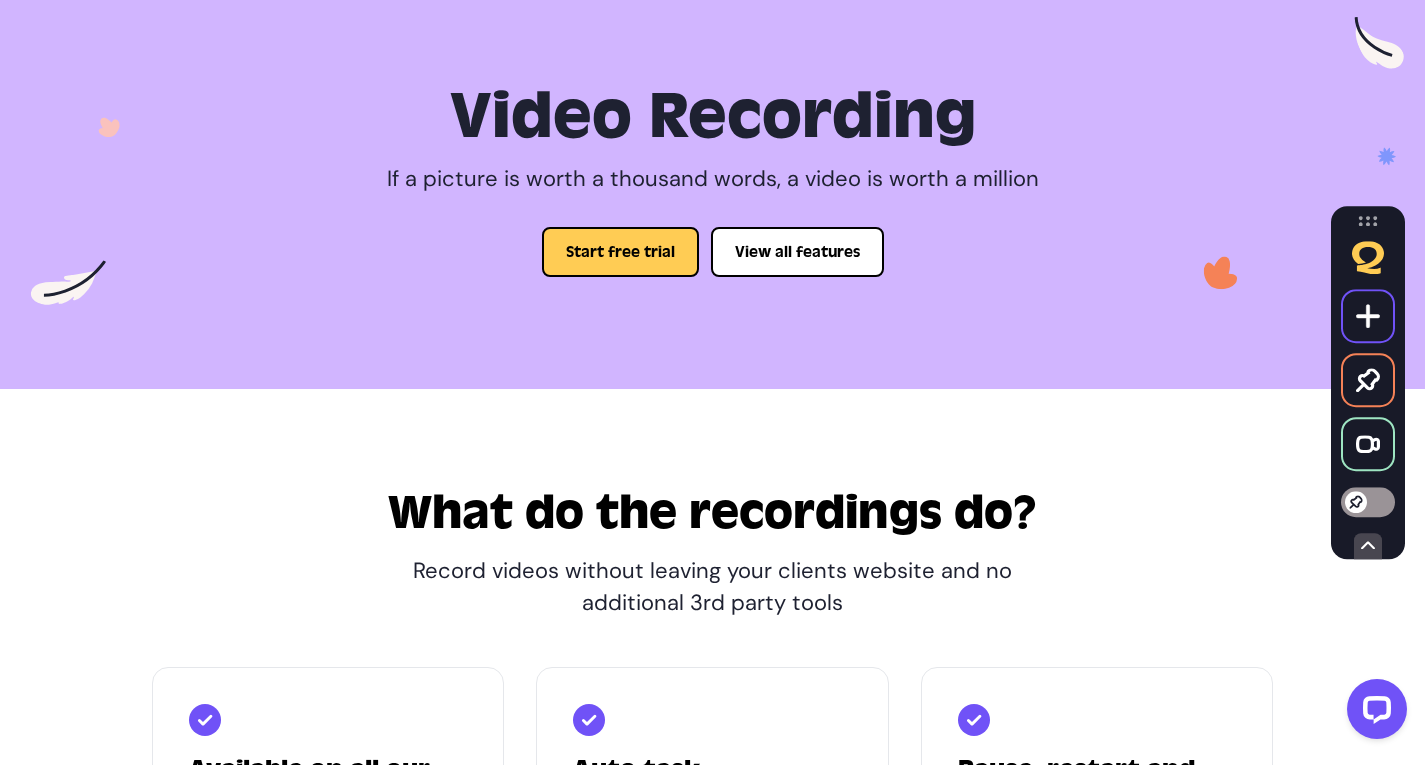 click at bounding box center [1368, 545] 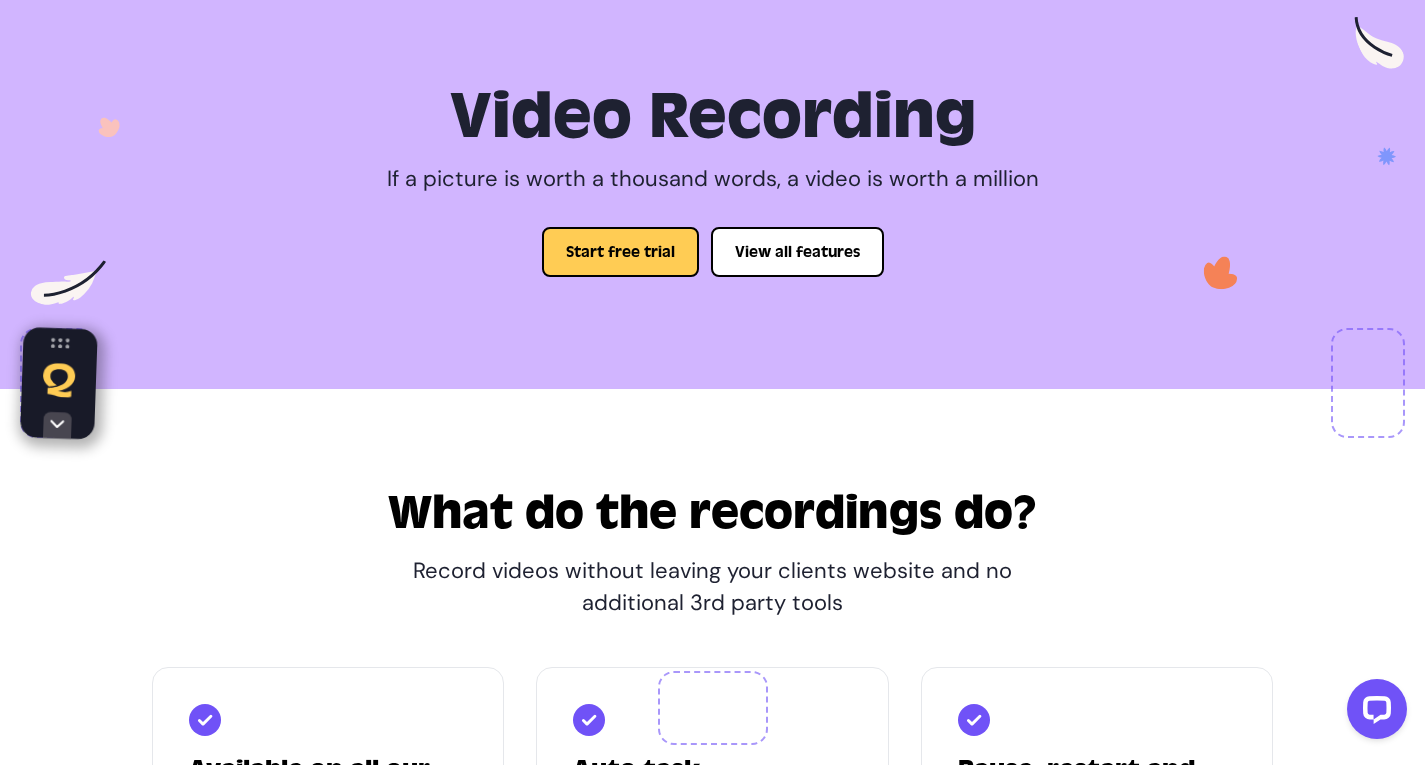 drag, startPoint x: 1371, startPoint y: 339, endPoint x: 403, endPoint y: 394, distance: 969.5612 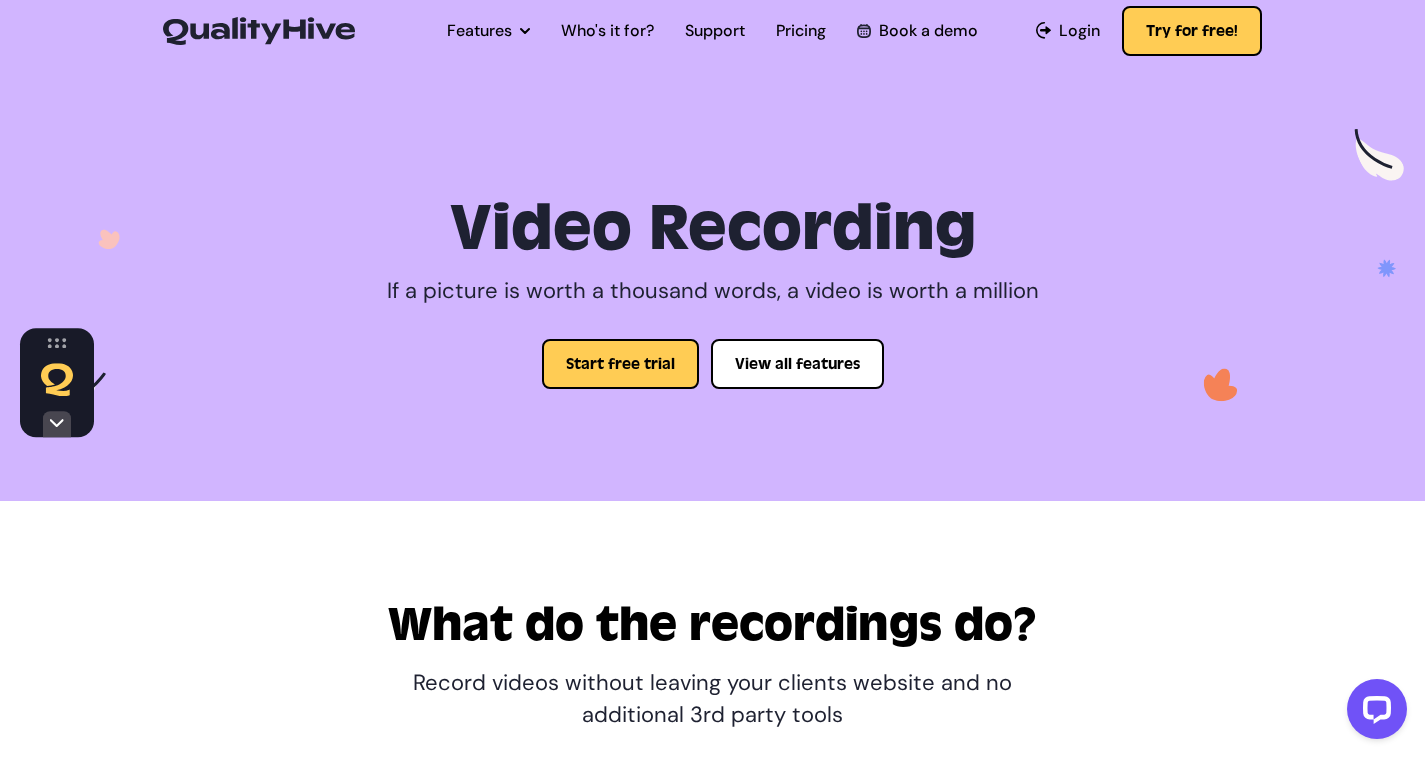 scroll, scrollTop: 0, scrollLeft: 0, axis: both 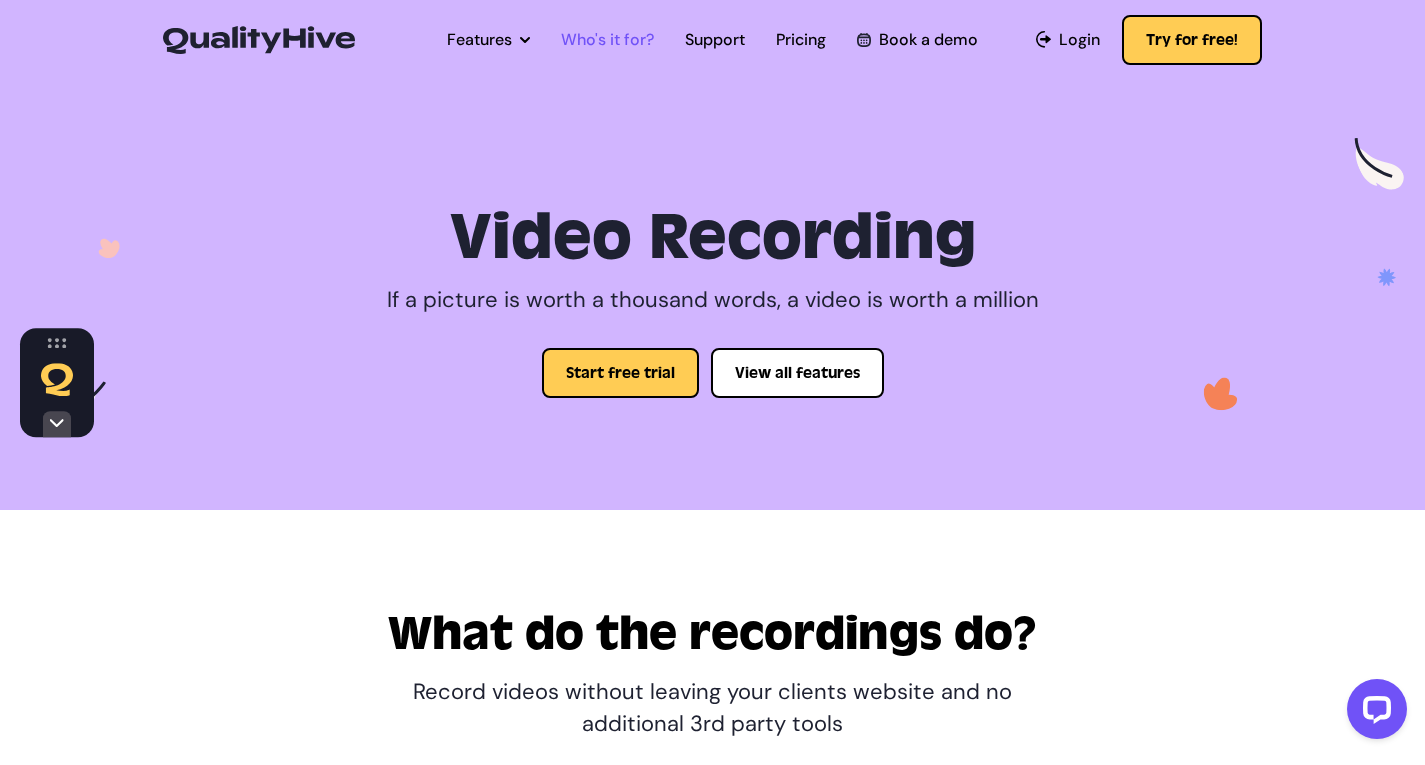 click on "Who's it for?" at bounding box center [607, 40] 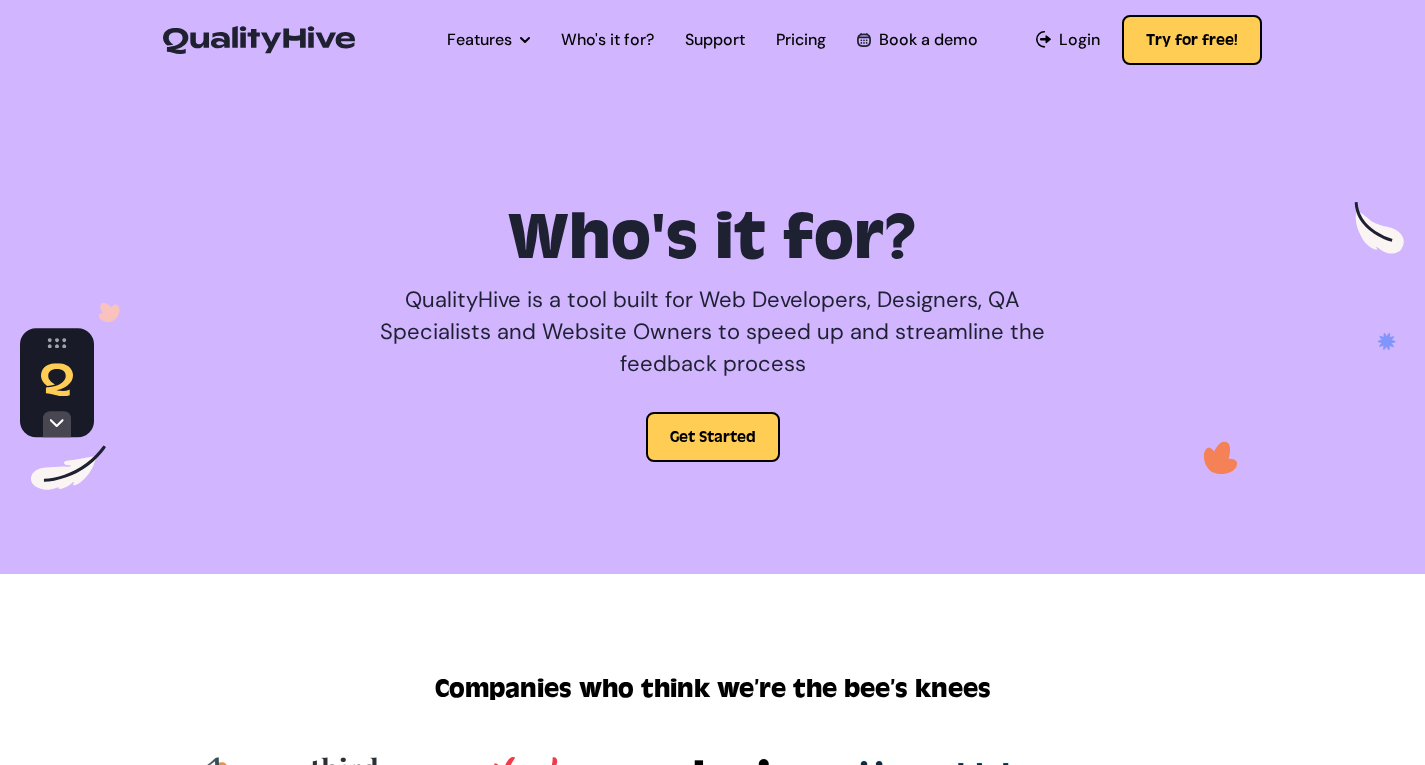 scroll, scrollTop: 0, scrollLeft: 0, axis: both 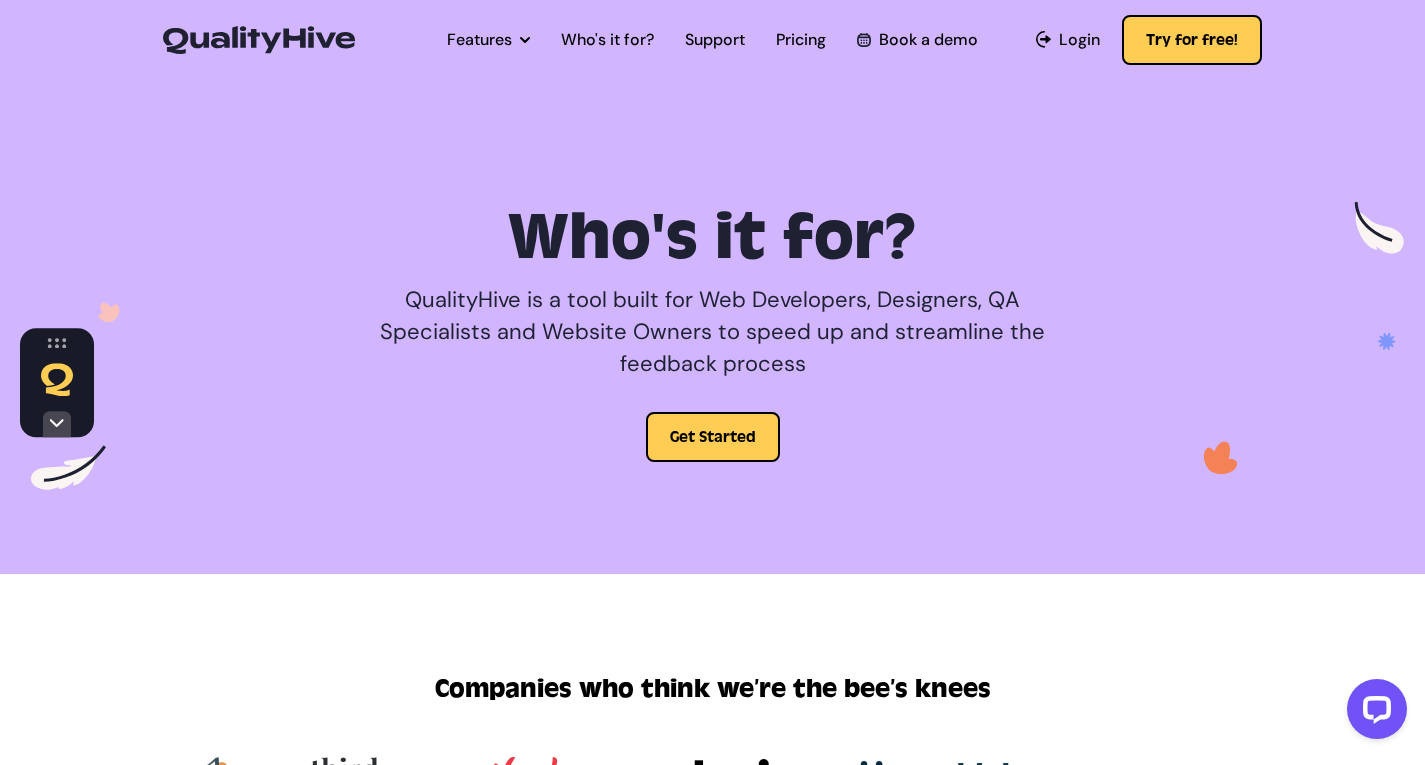 click on "Who's it for?" at bounding box center [713, 238] 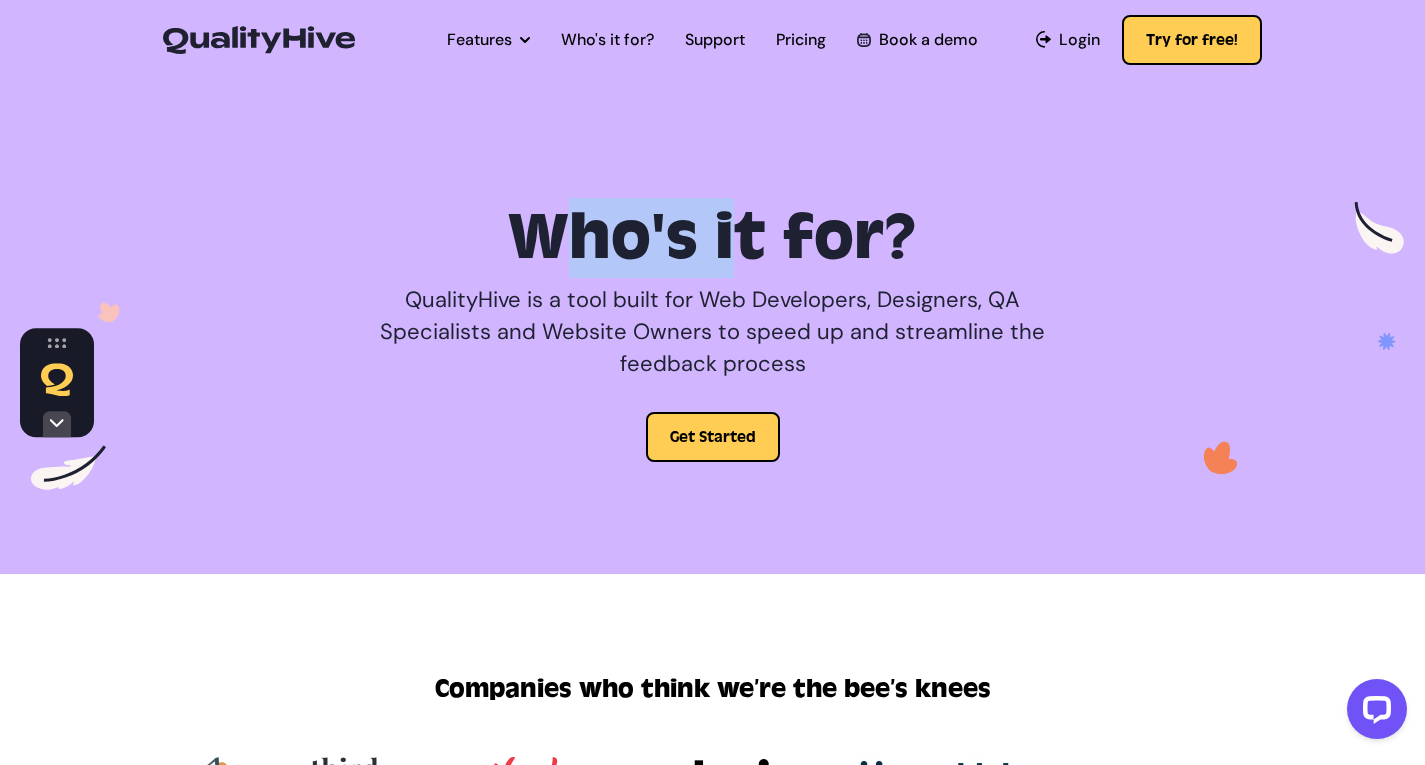 click on "Who's it for?" at bounding box center [713, 238] 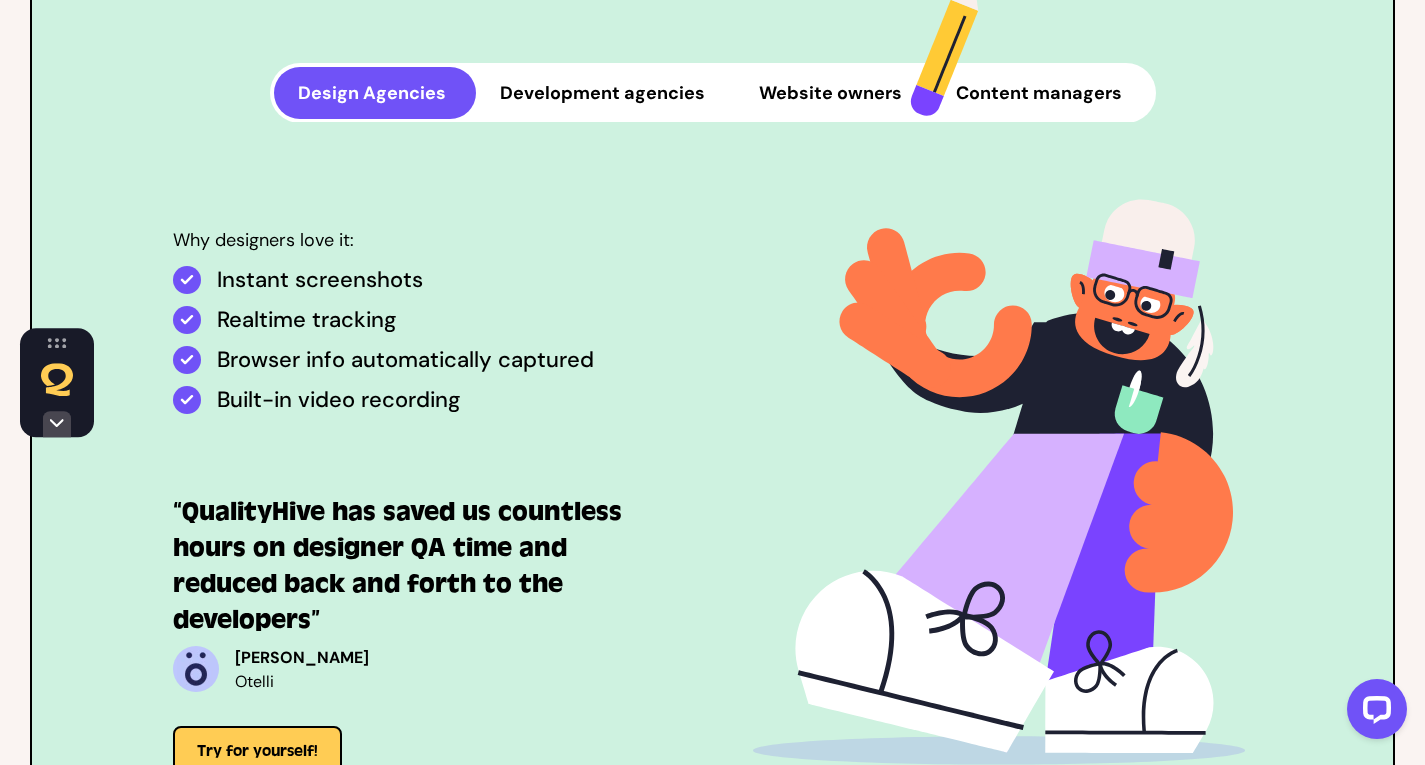 scroll, scrollTop: 1165, scrollLeft: 0, axis: vertical 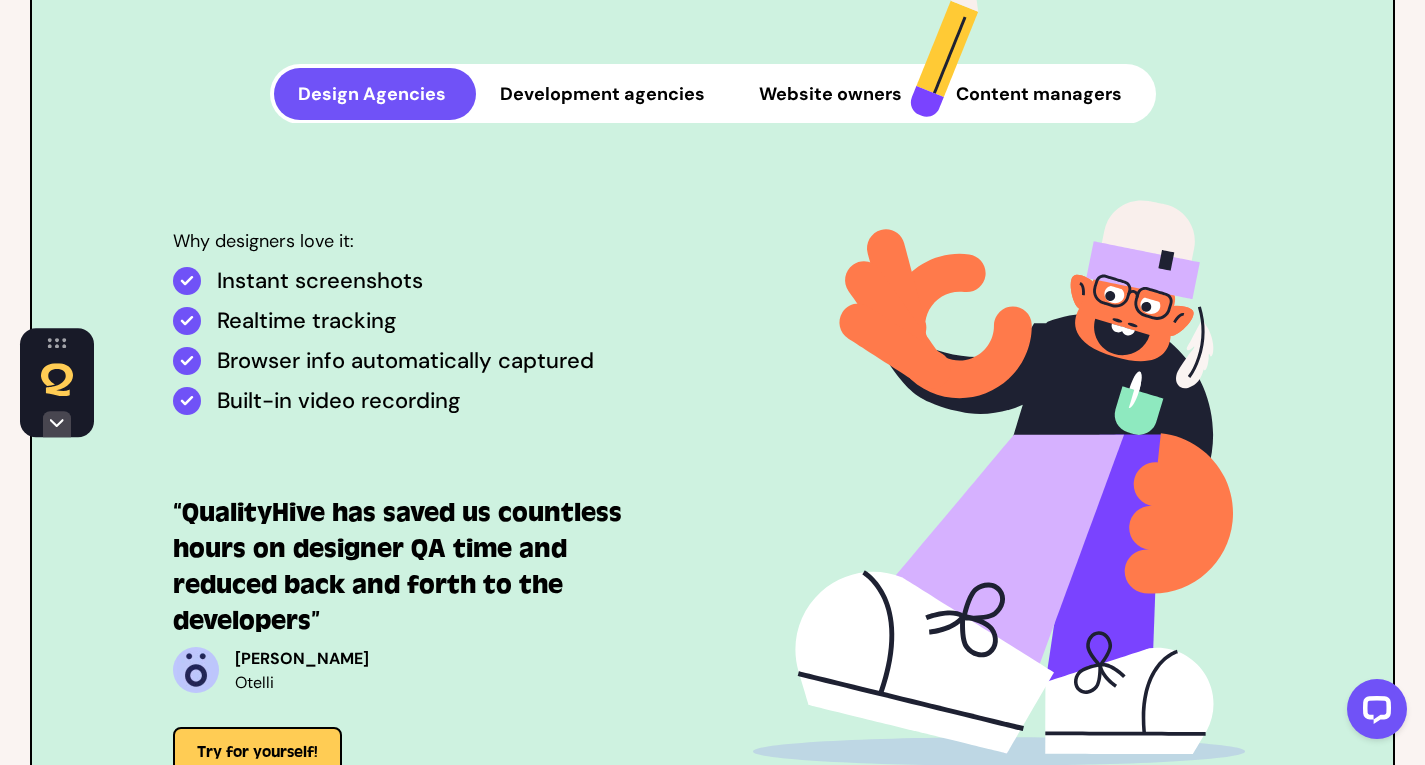 click on "Development agencies" at bounding box center [605, 94] 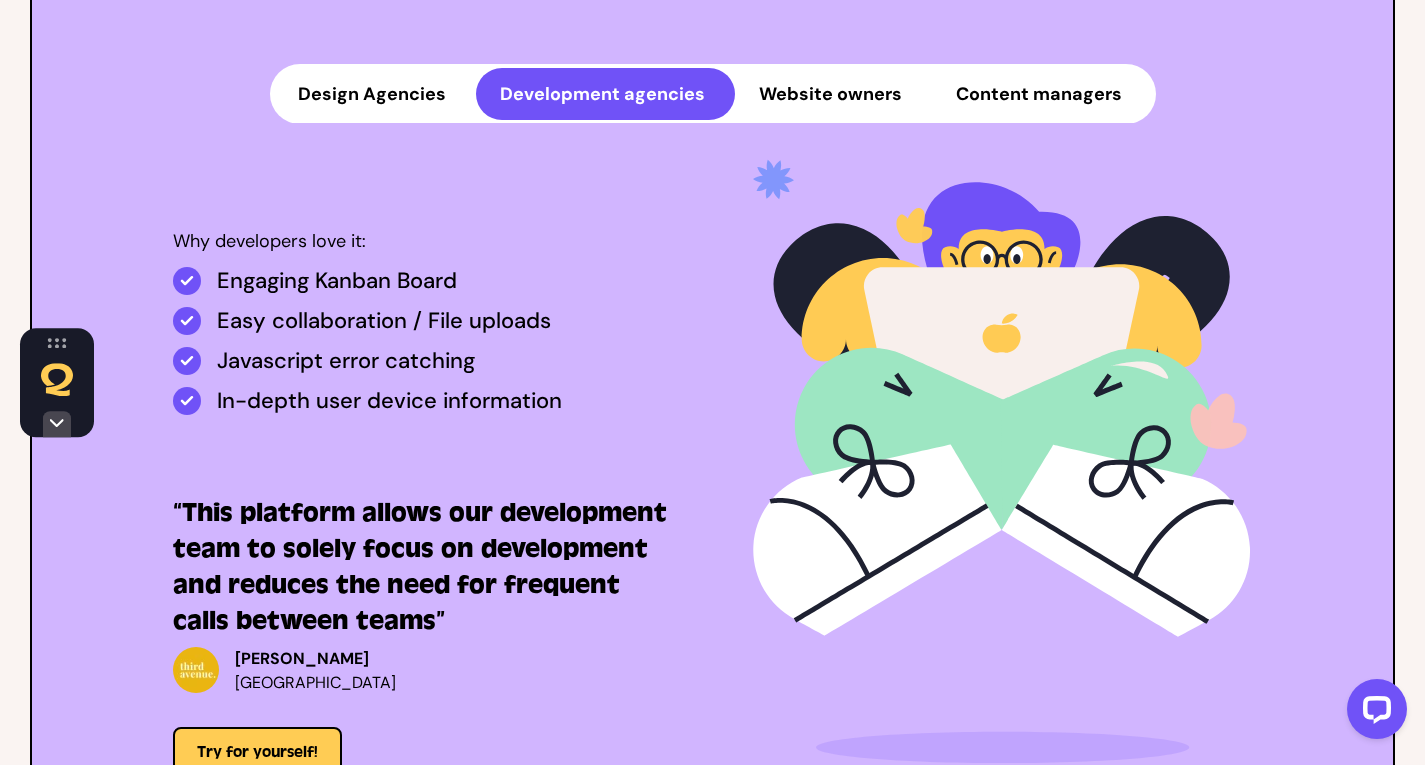 click on "Website owners" at bounding box center [833, 94] 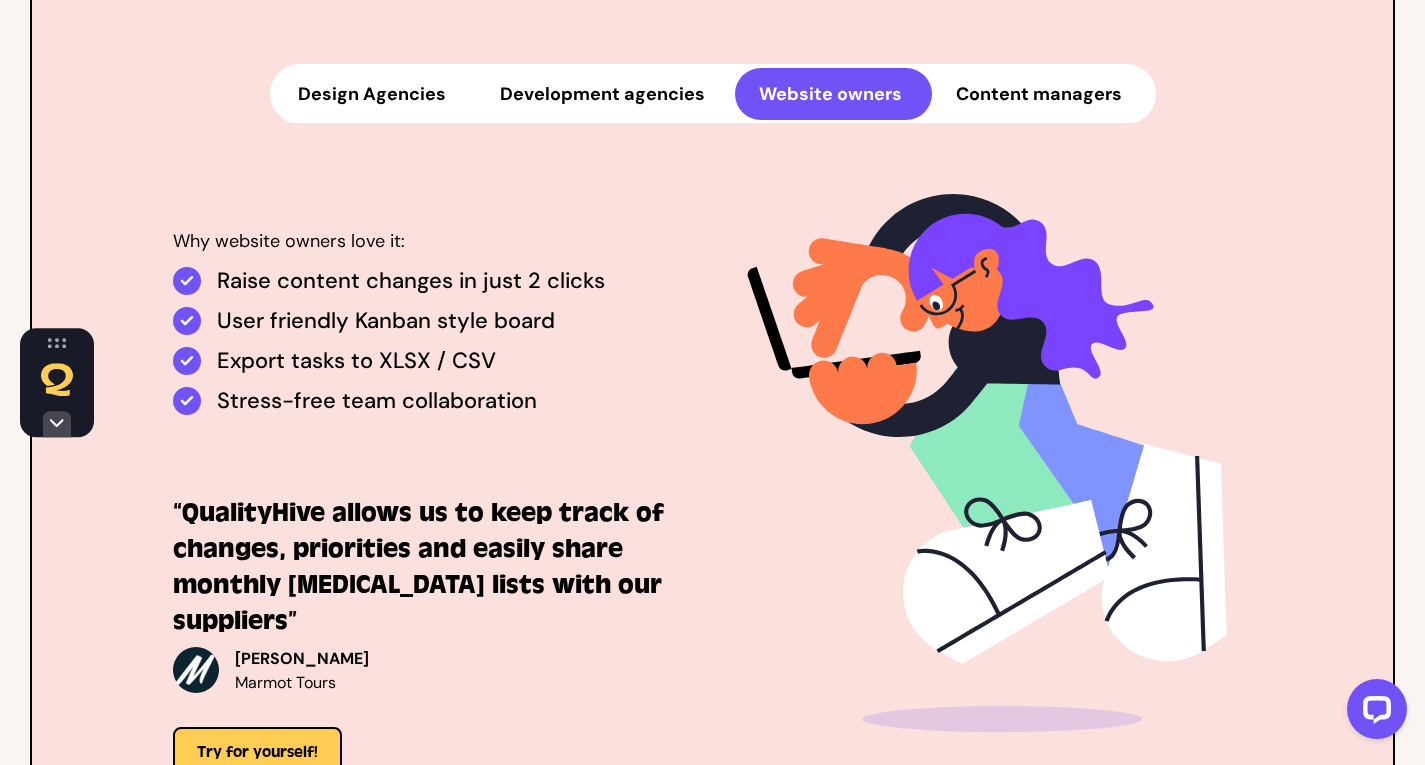 click on "Content managers" at bounding box center (1042, 94) 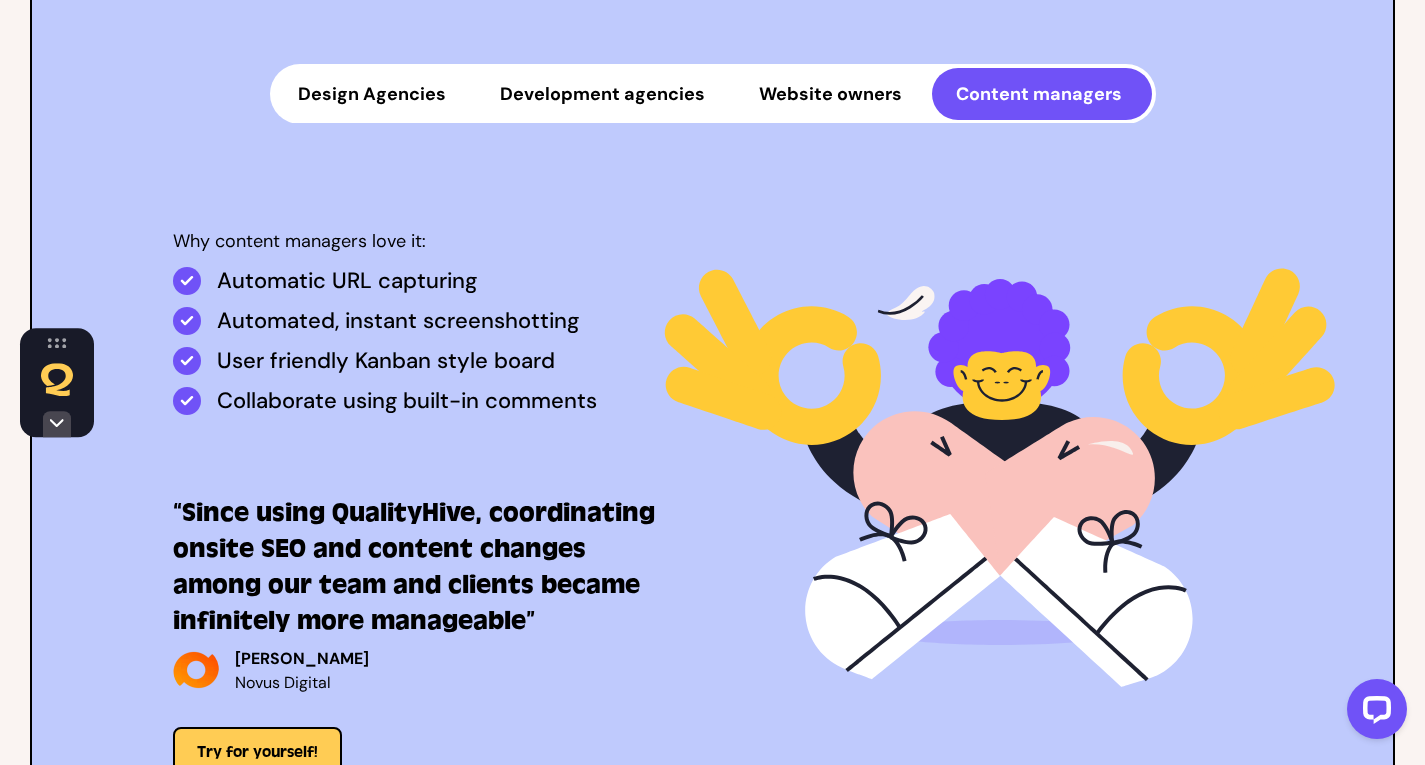 click on "Design Agencies" at bounding box center [375, 94] 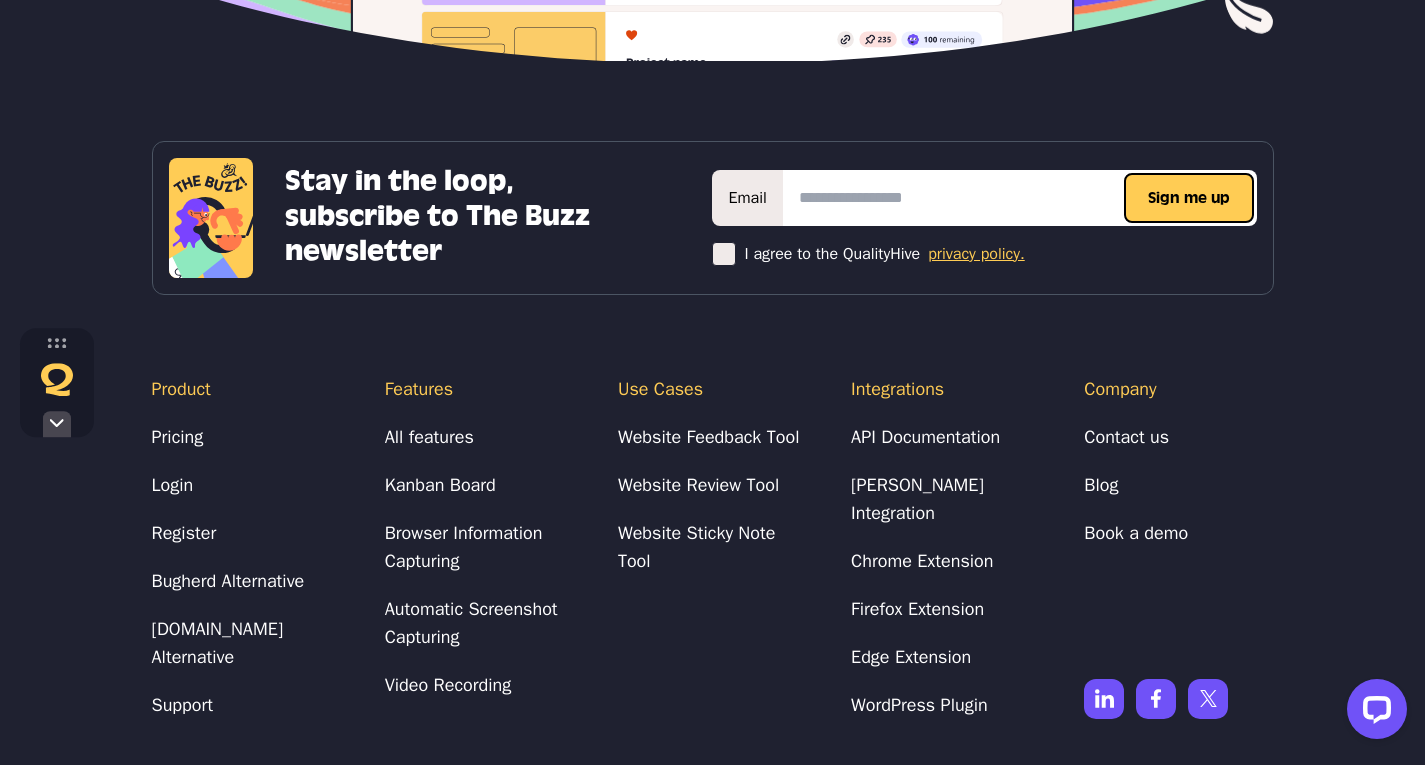 scroll, scrollTop: 3095, scrollLeft: 0, axis: vertical 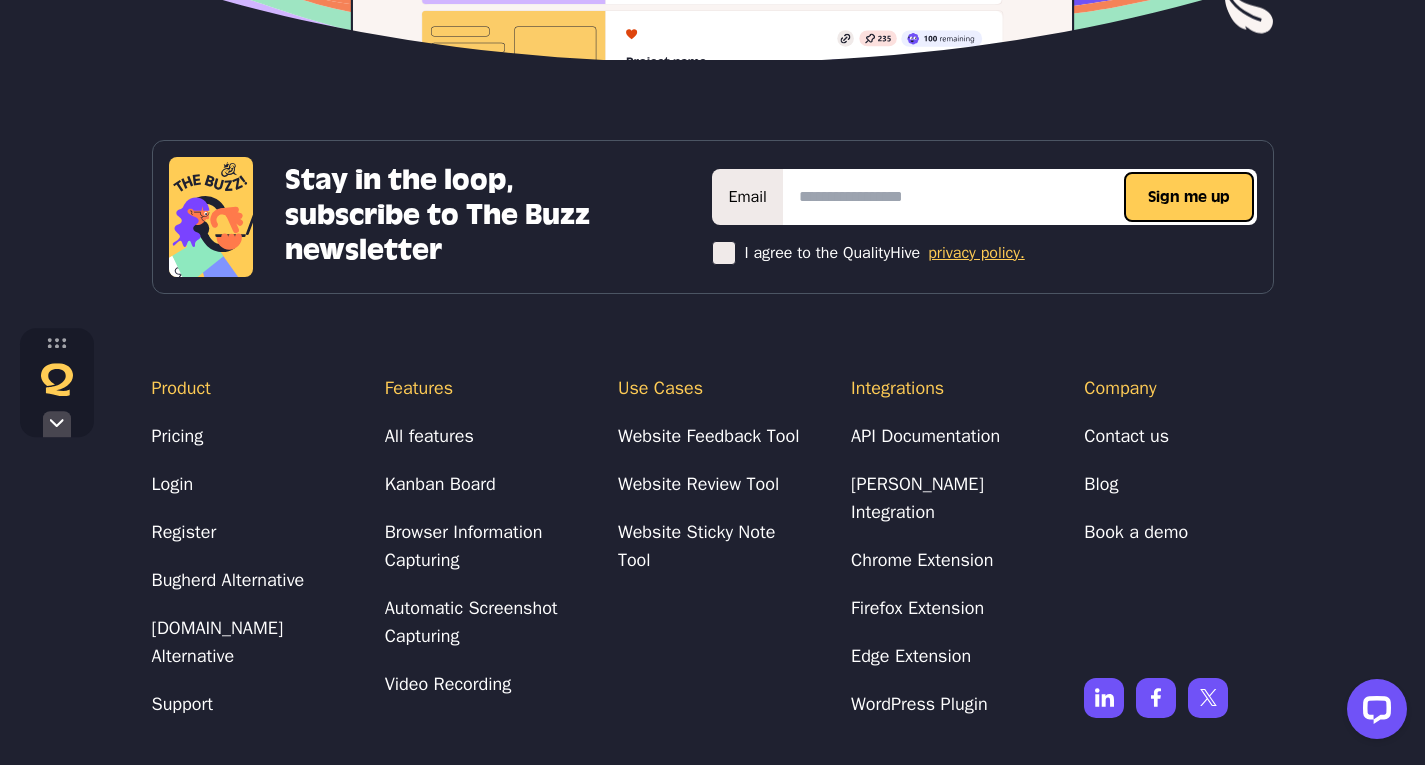 click on "I agree to the QualityHive" at bounding box center (832, 253) 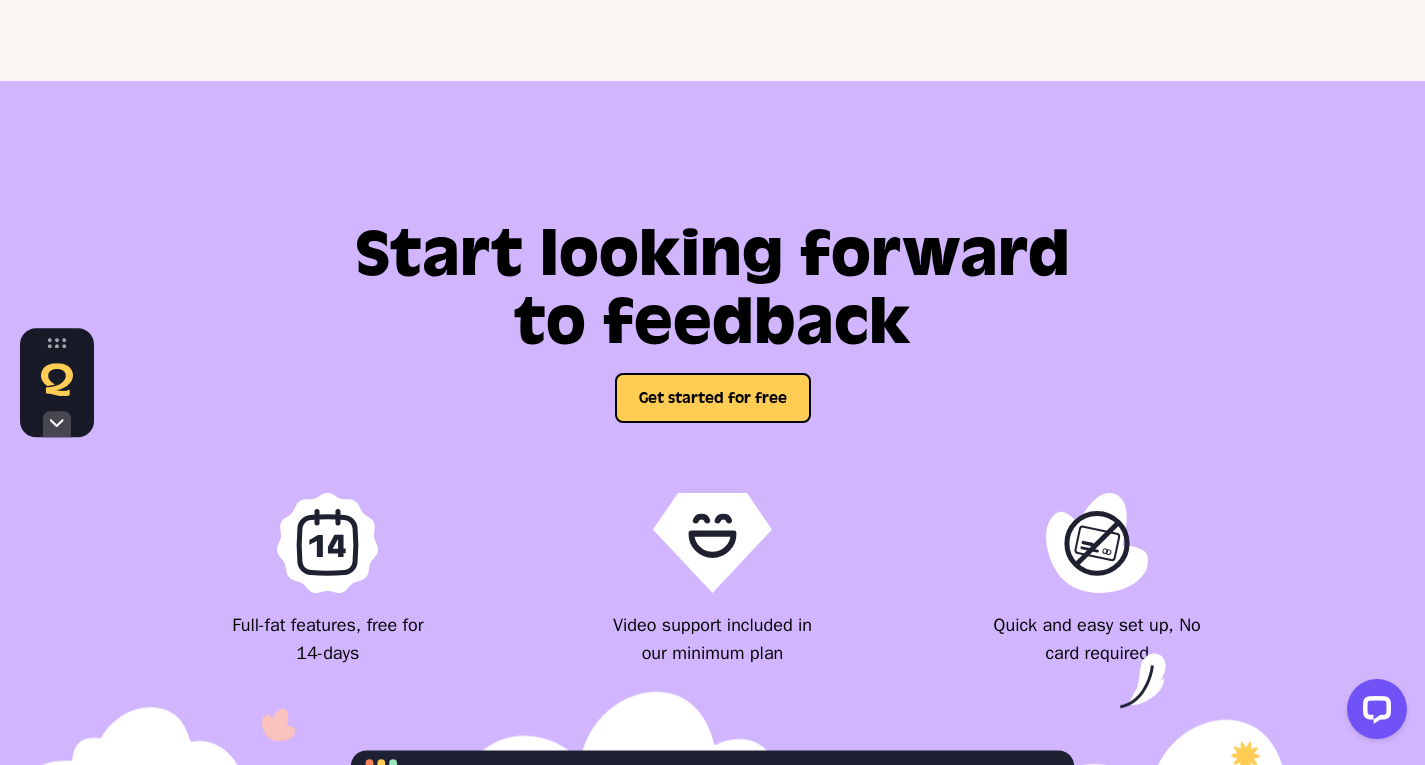 scroll, scrollTop: 2068, scrollLeft: 0, axis: vertical 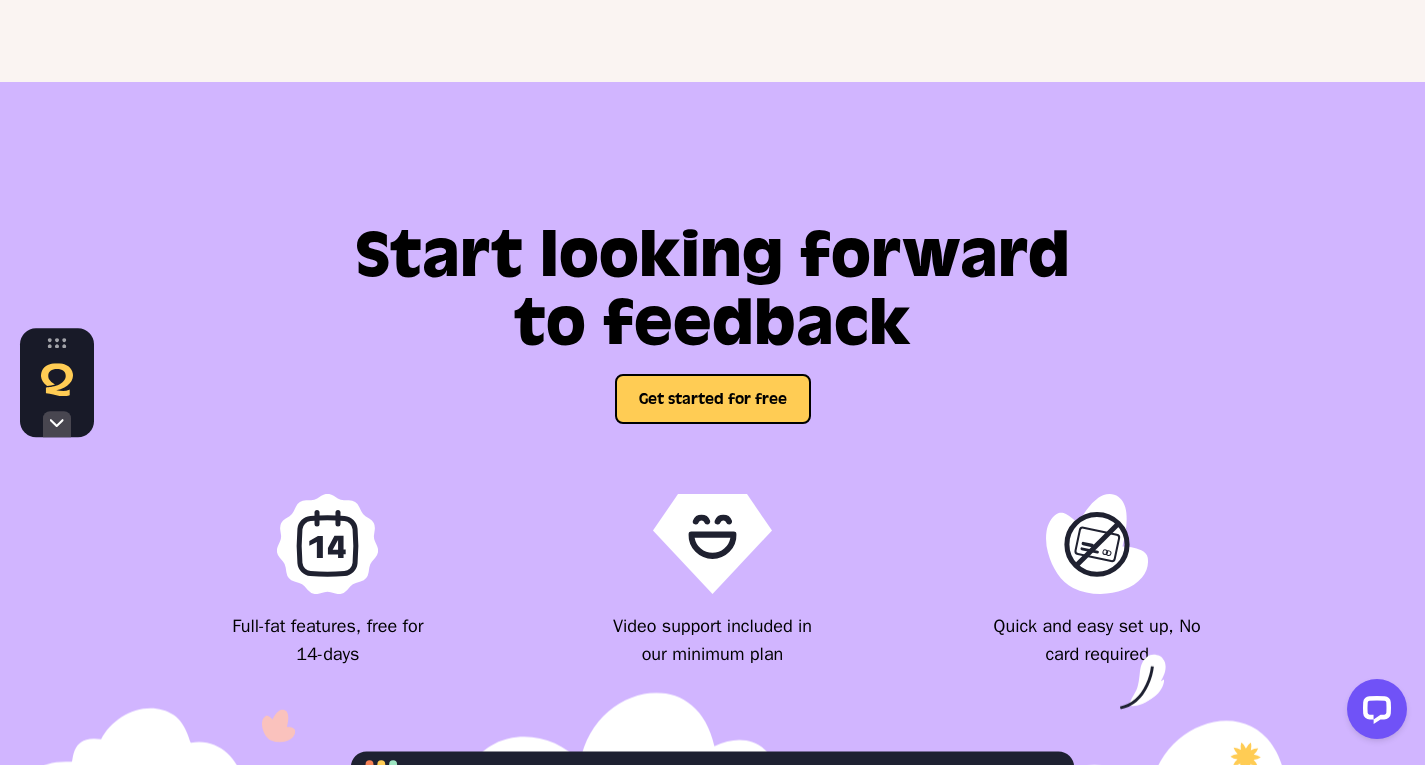 click at bounding box center [712, 835] 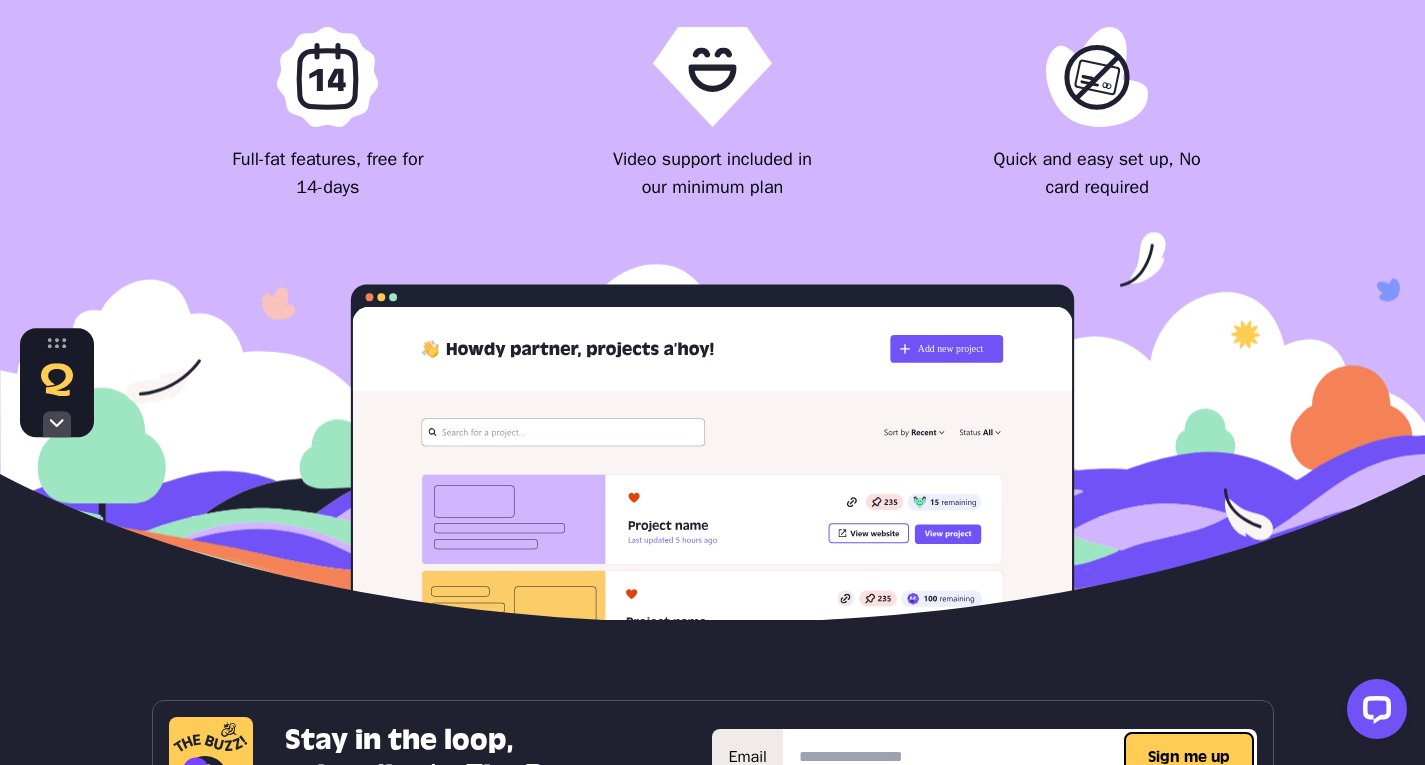 scroll, scrollTop: 2538, scrollLeft: 0, axis: vertical 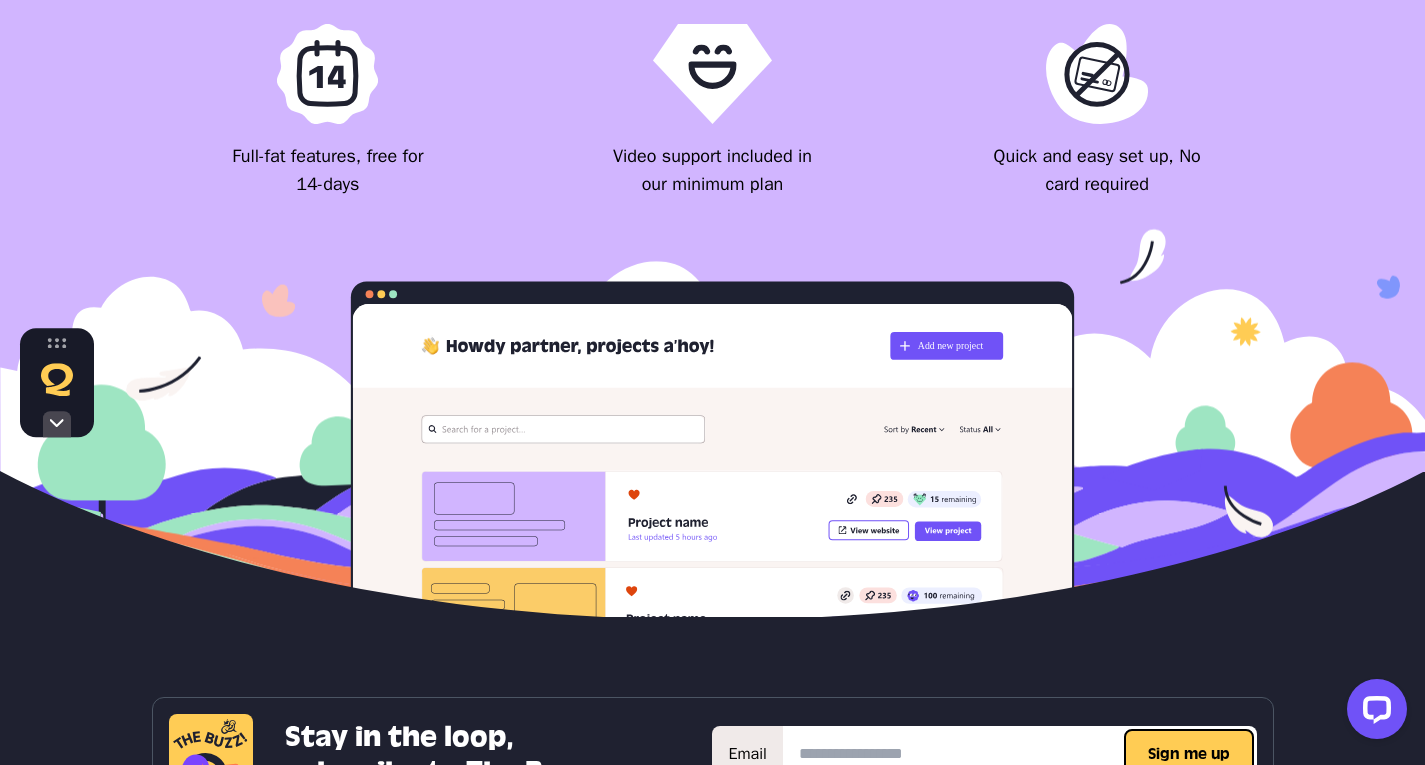 click on "Start looking forward to feedback   Get started for free	  Full-fat features, free for 14-days   Video support included in our minimum plan   Quick and easy set up, No card required" at bounding box center [712, 114] 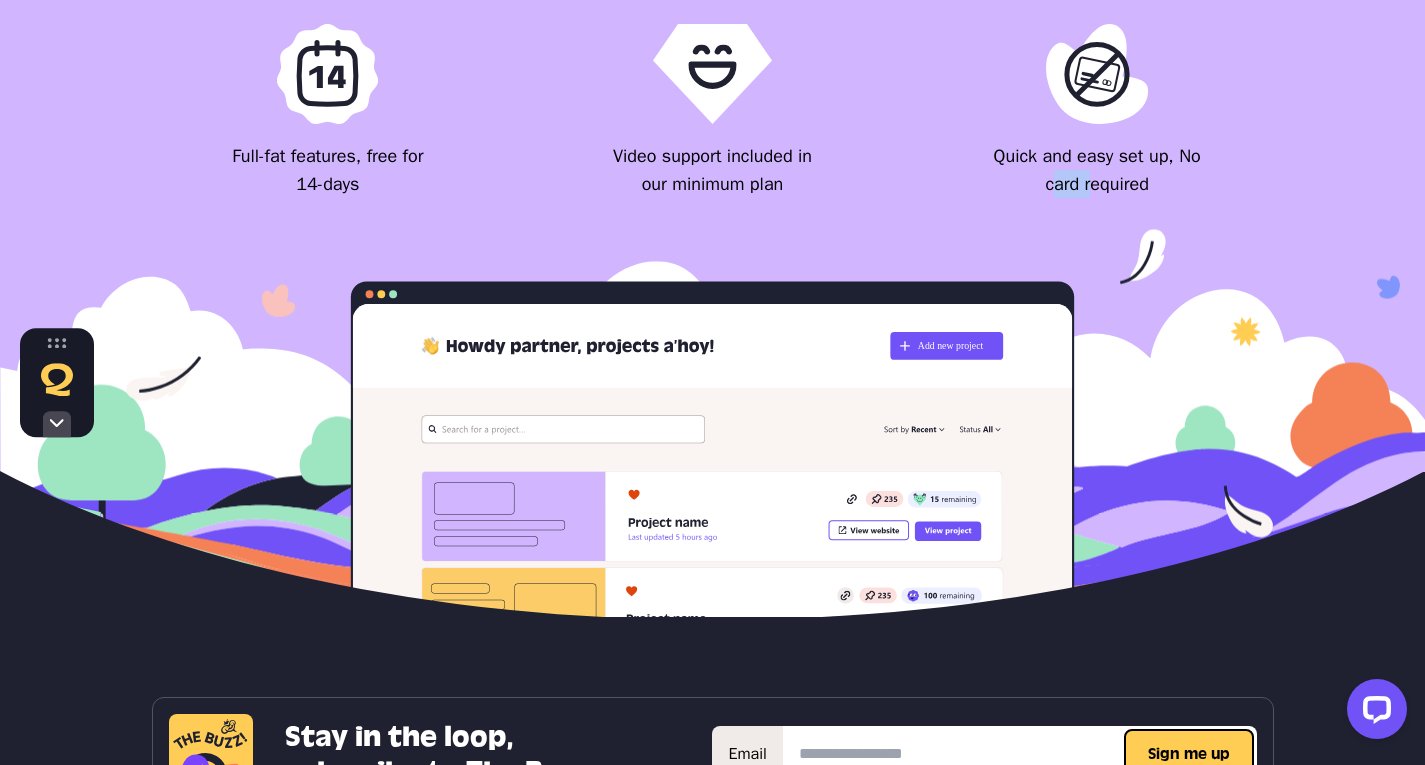 click on "Quick and easy set up, No card required" at bounding box center [1097, 170] 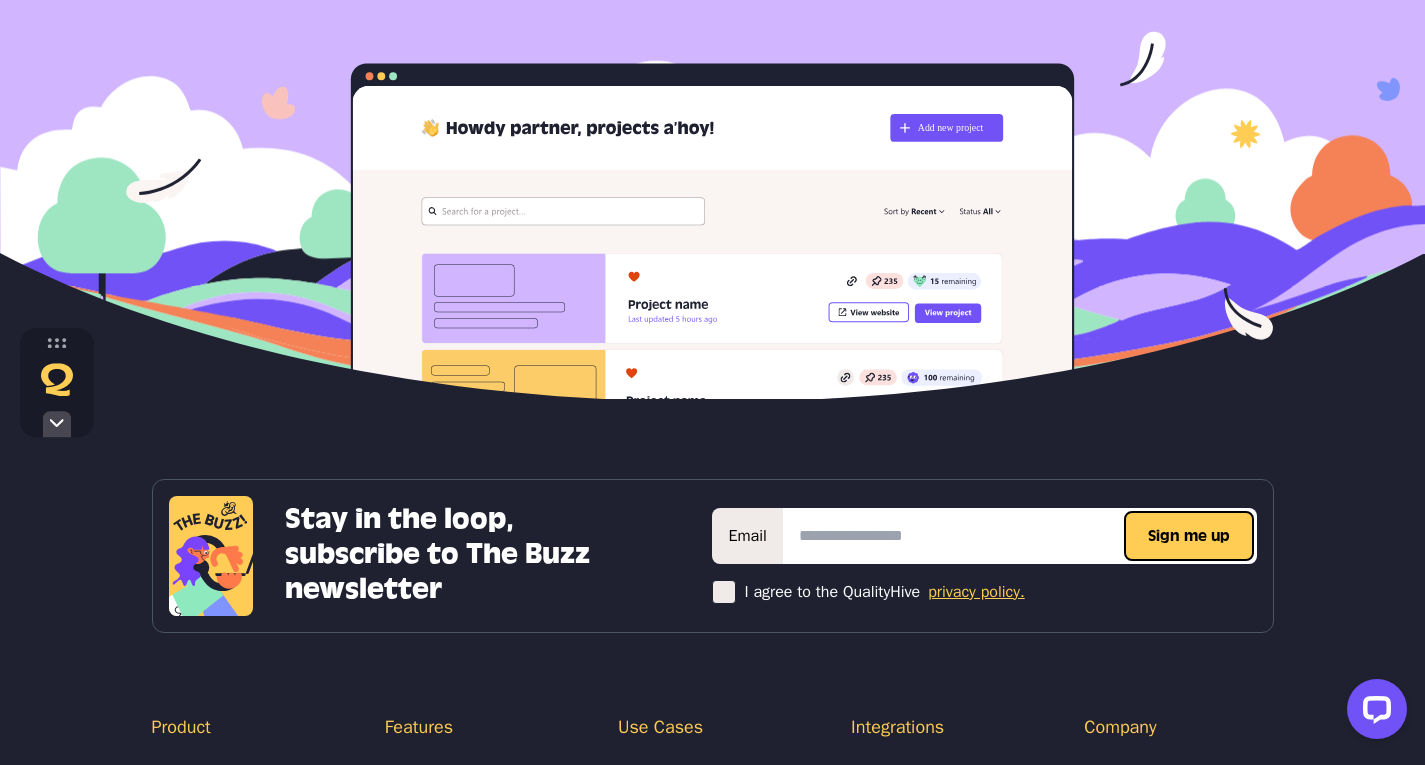 scroll, scrollTop: 2749, scrollLeft: 0, axis: vertical 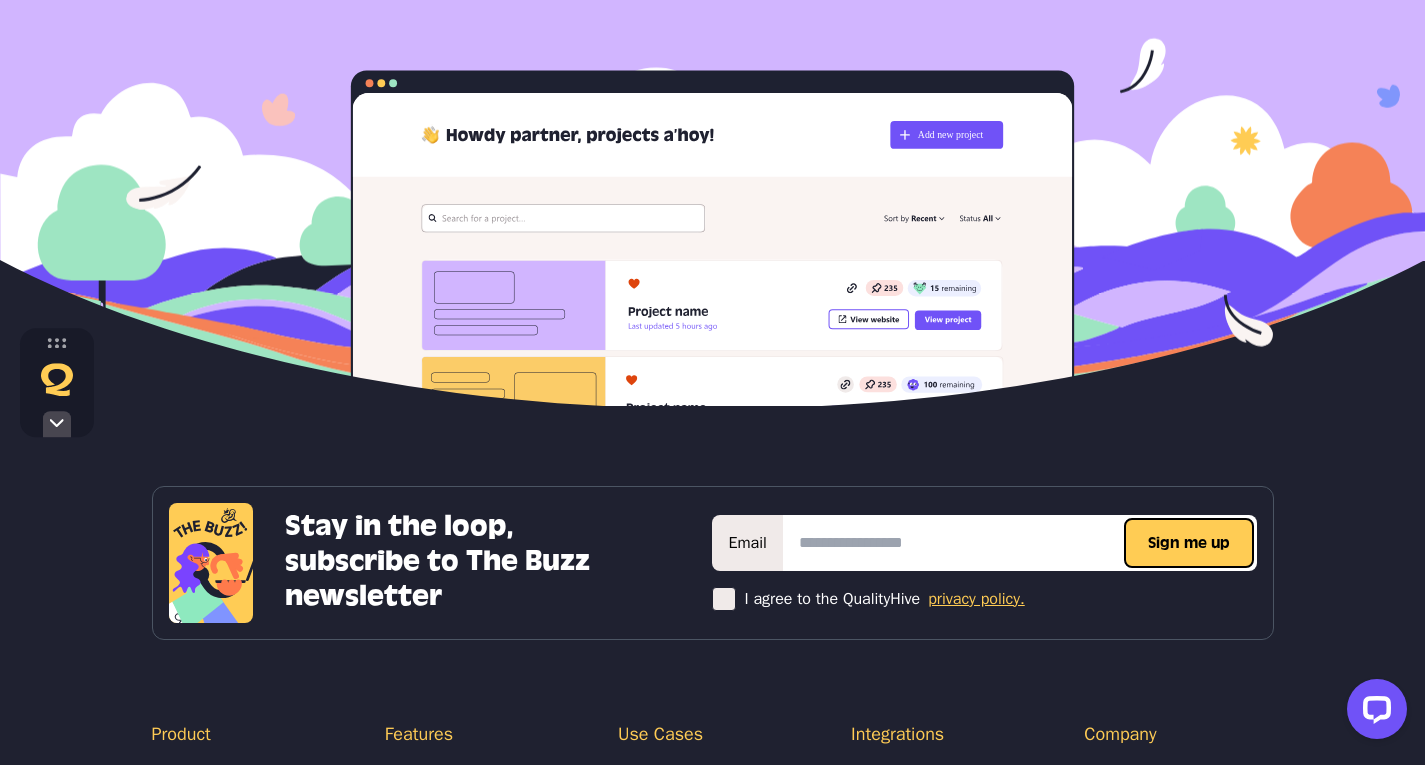 click at bounding box center [712, 219] 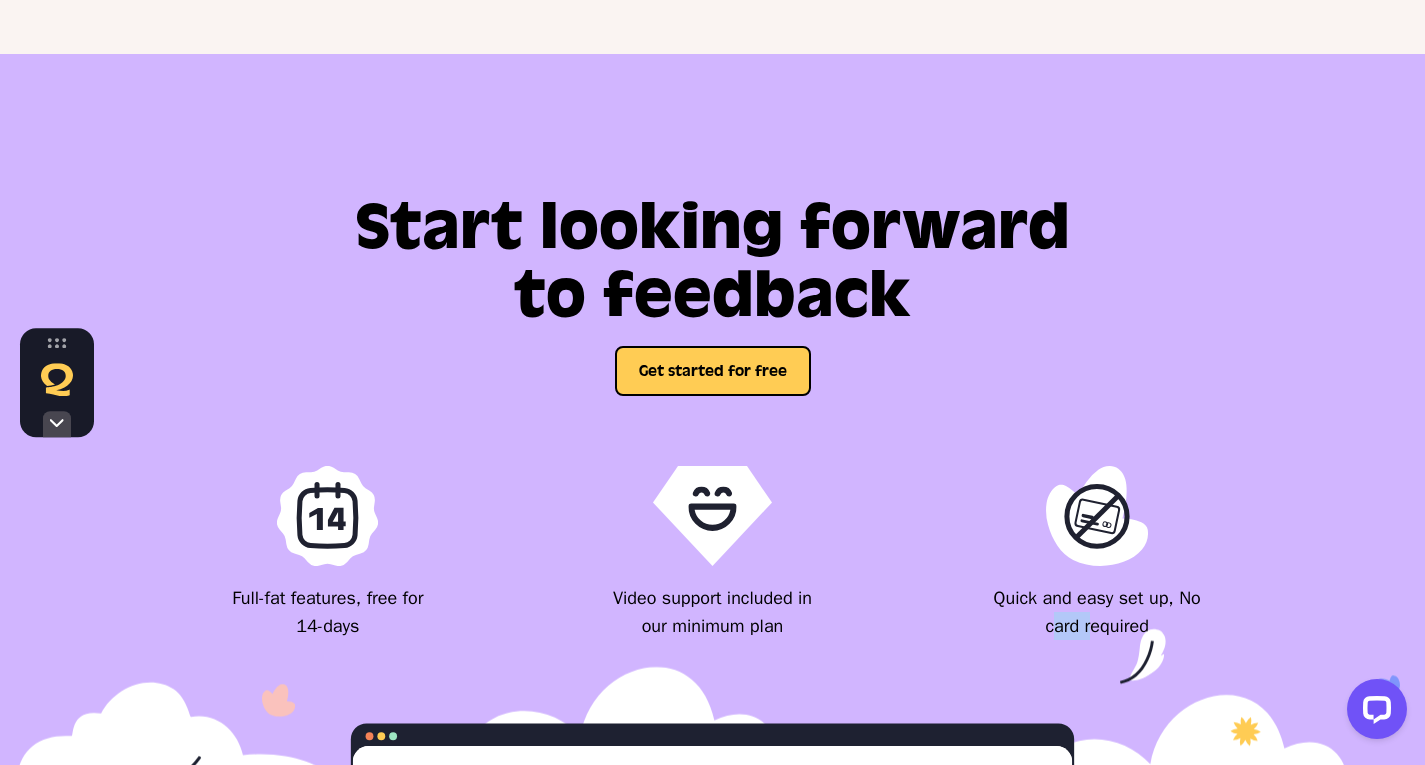 scroll, scrollTop: 2095, scrollLeft: 0, axis: vertical 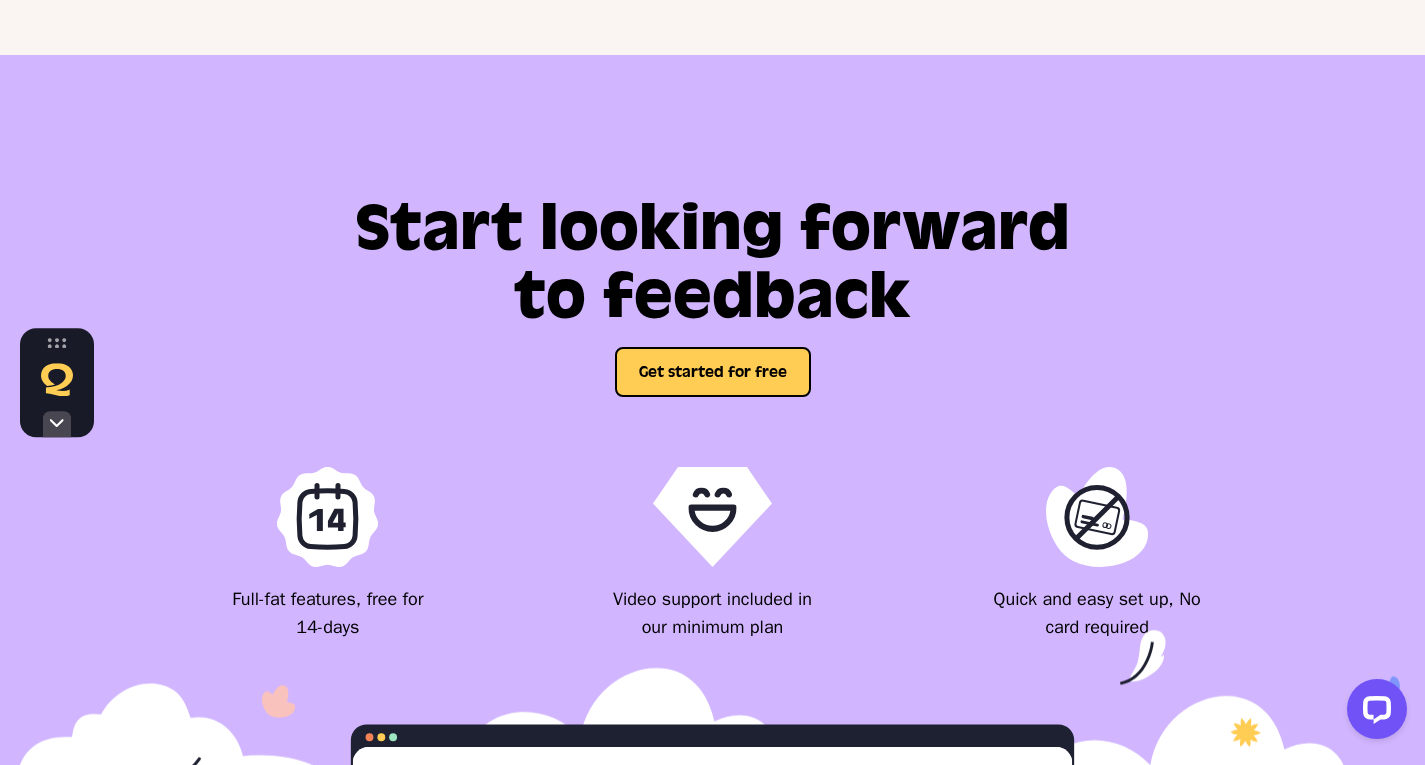 click on "Start looking forward to feedback" at bounding box center (713, 263) 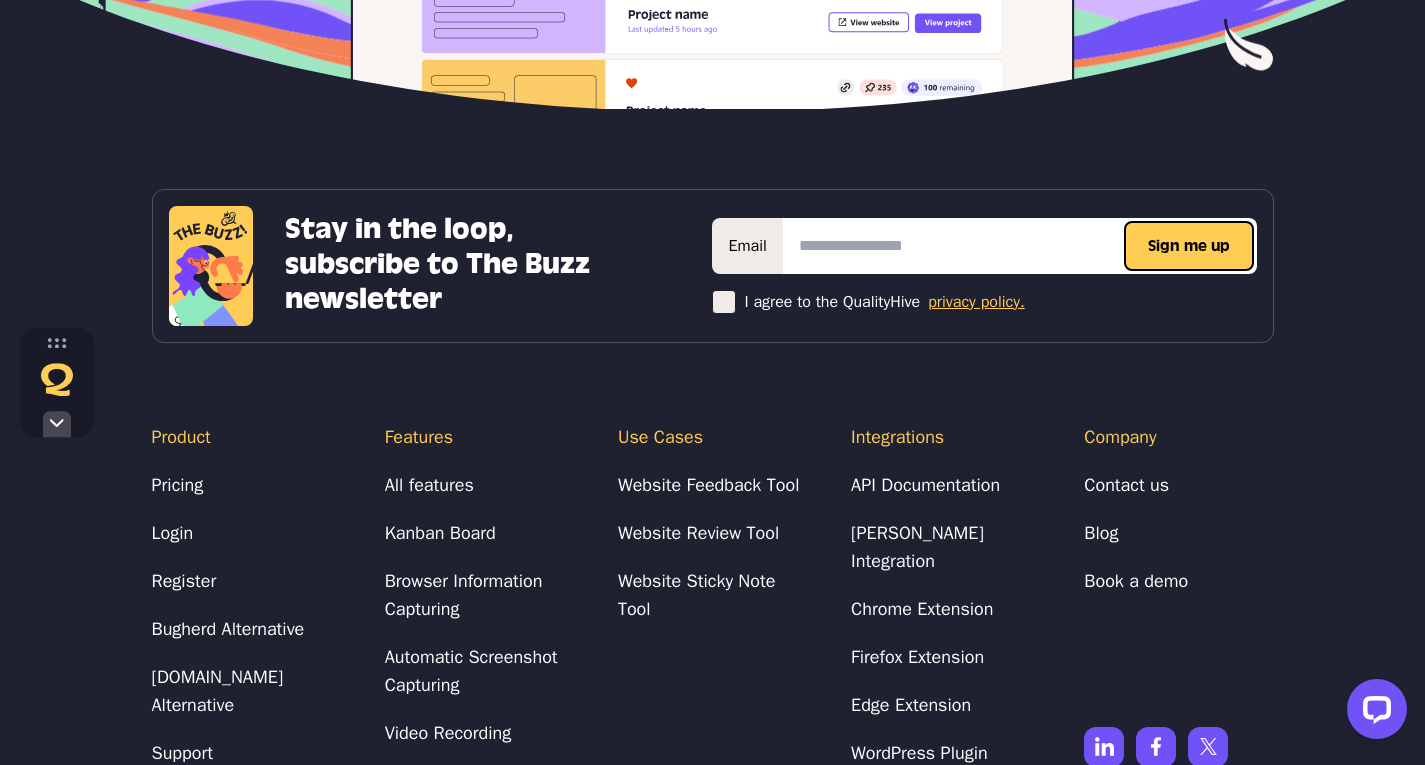 scroll, scrollTop: 3048, scrollLeft: 0, axis: vertical 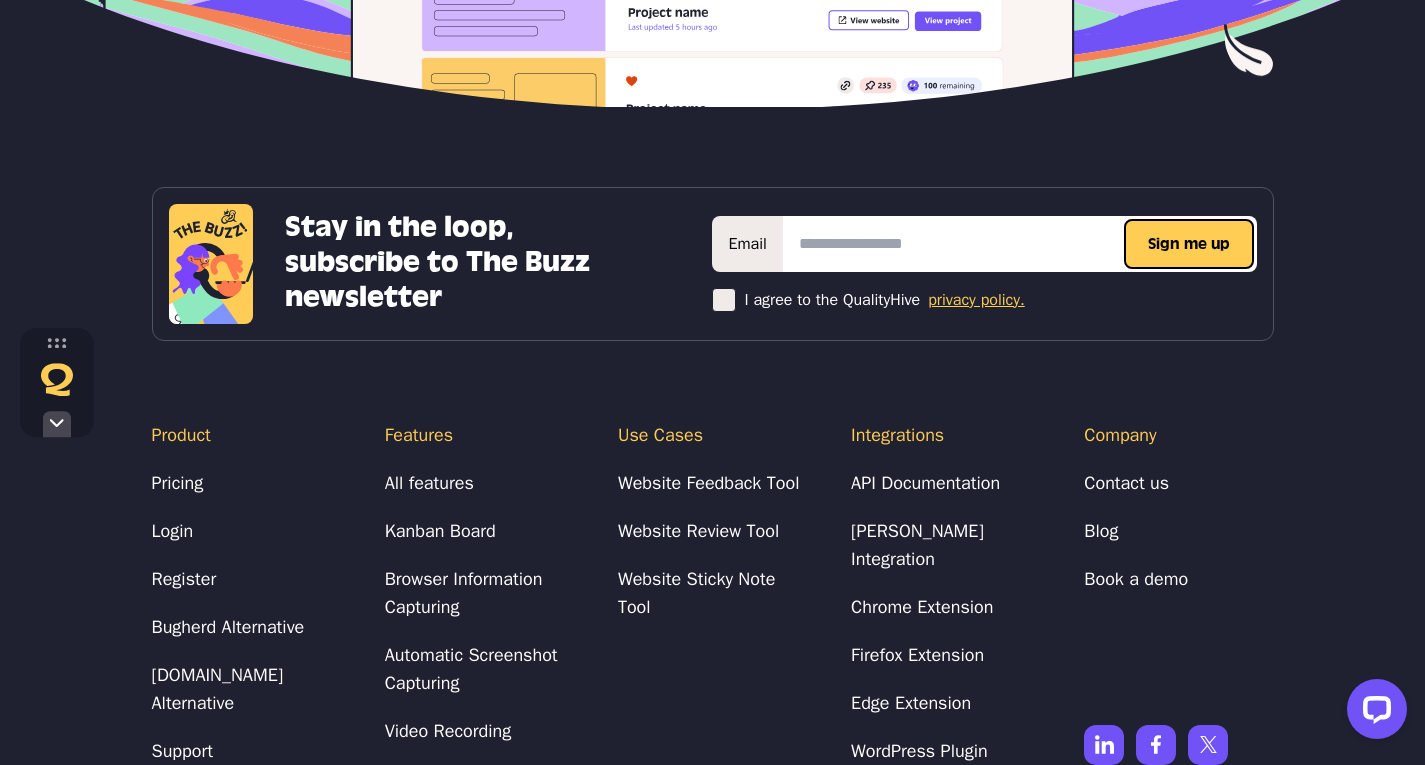 click on "Email" at bounding box center [747, 244] 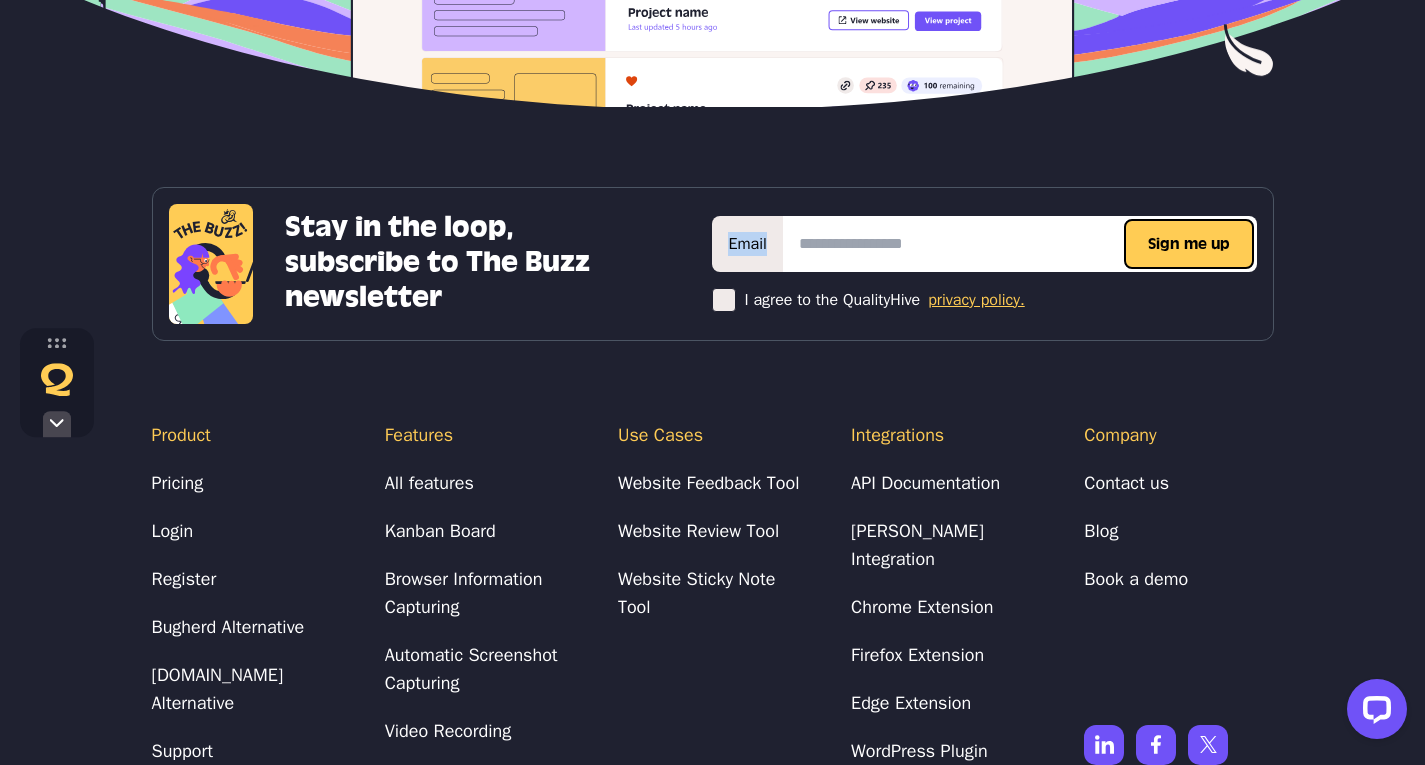 click on "Email" at bounding box center [747, 244] 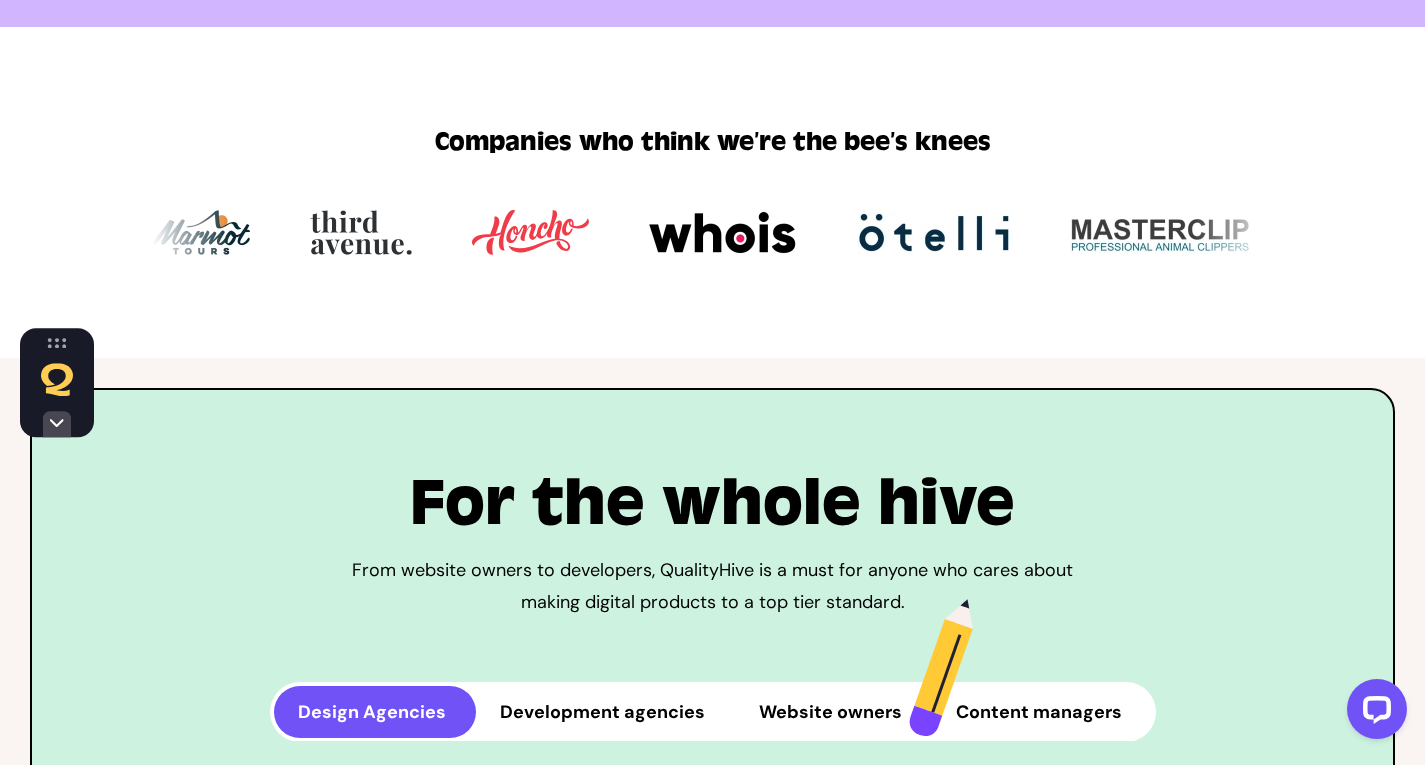 scroll, scrollTop: 0, scrollLeft: 0, axis: both 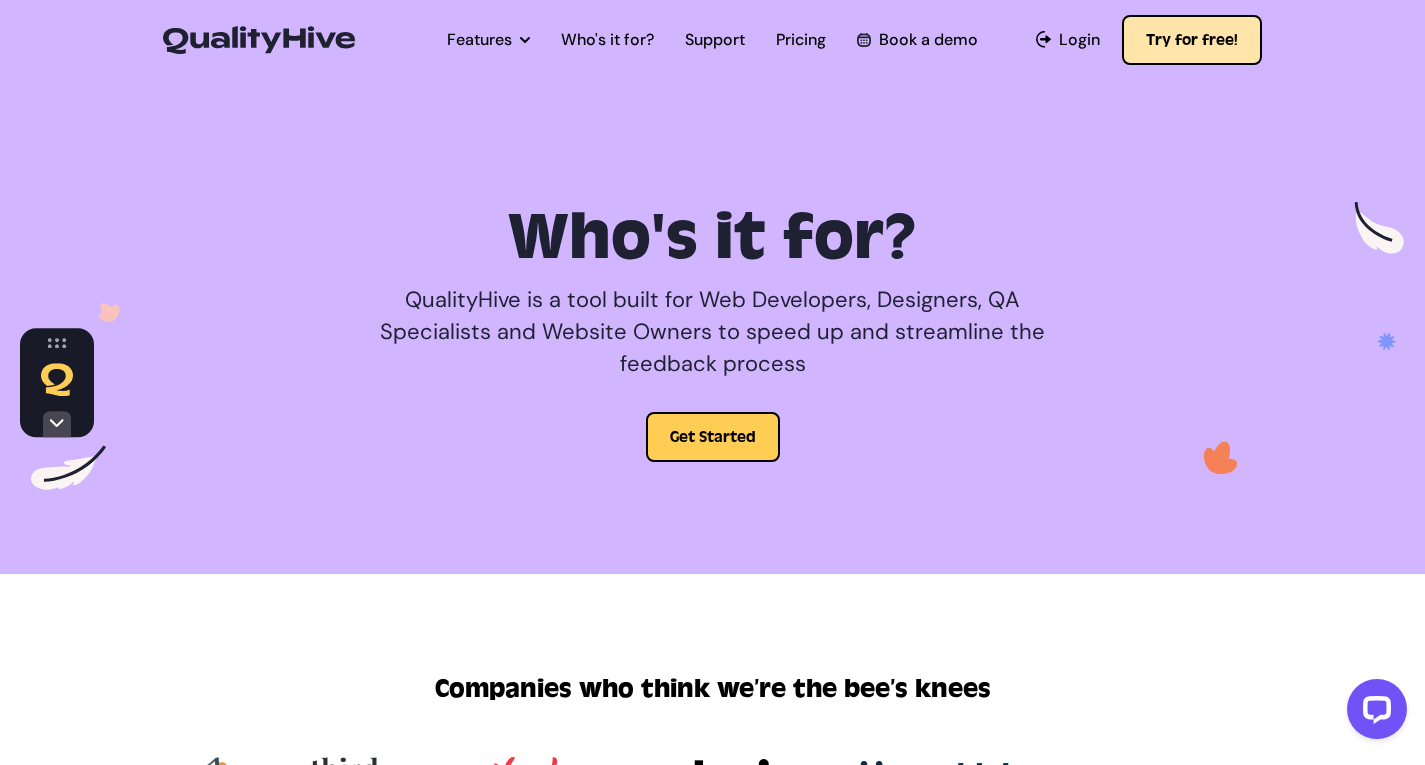 click on "Try for free!" at bounding box center (1192, 40) 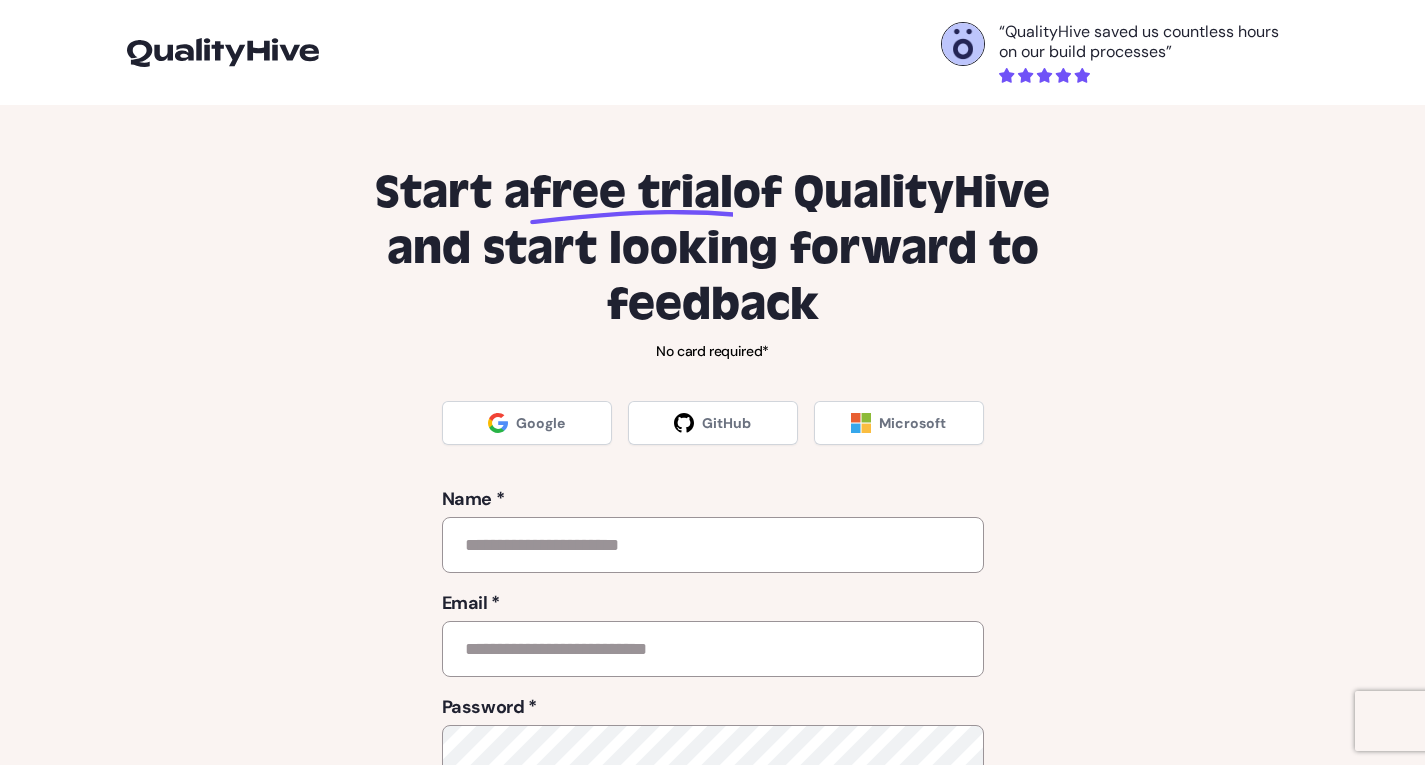 scroll, scrollTop: 0, scrollLeft: 0, axis: both 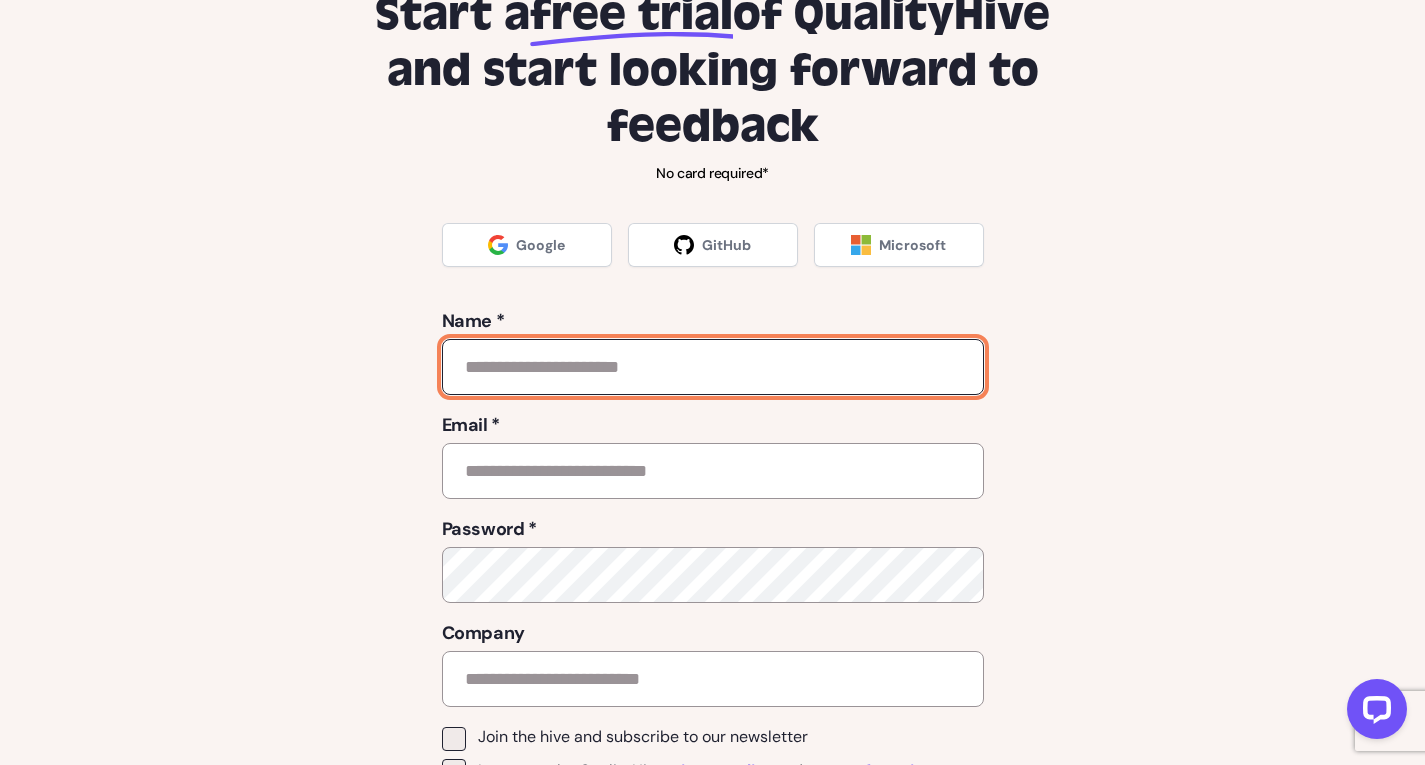 click 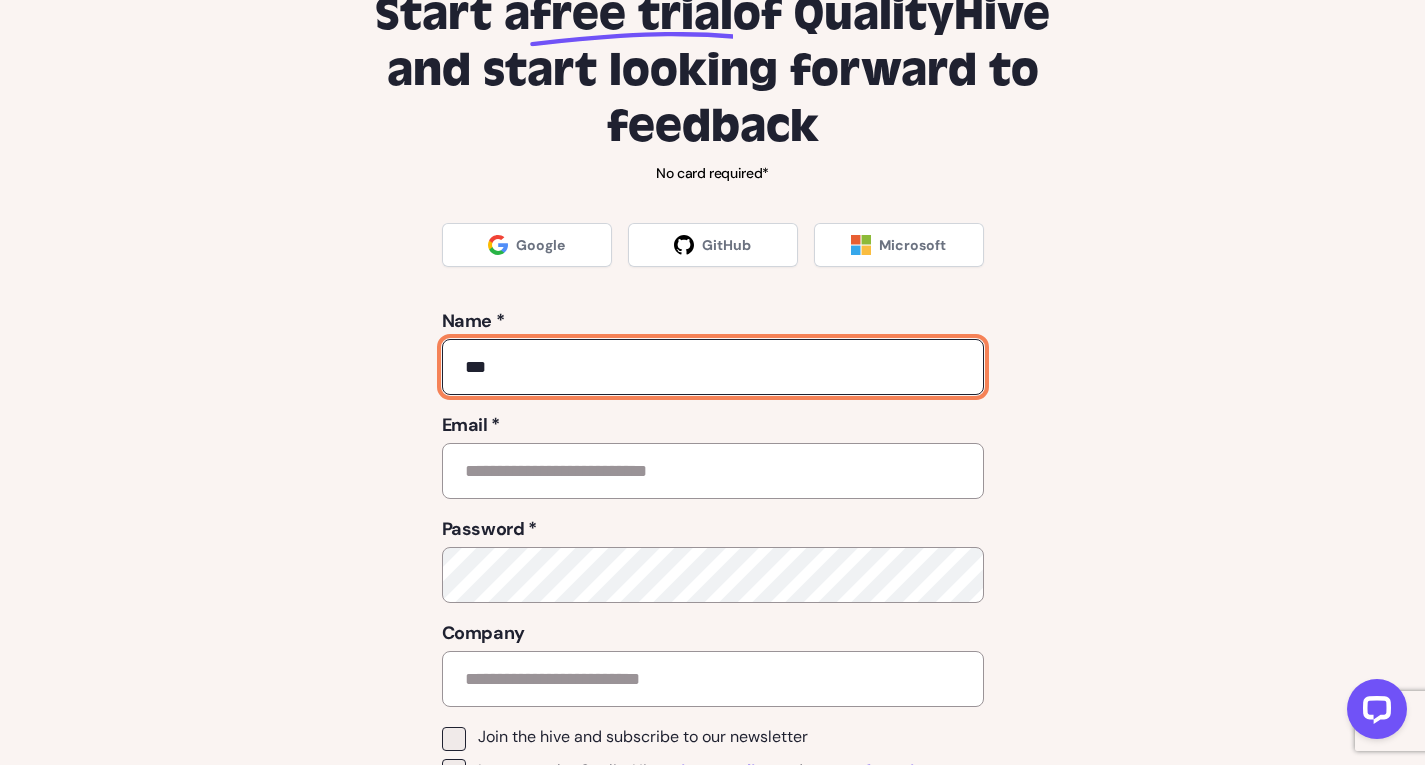 type on "***" 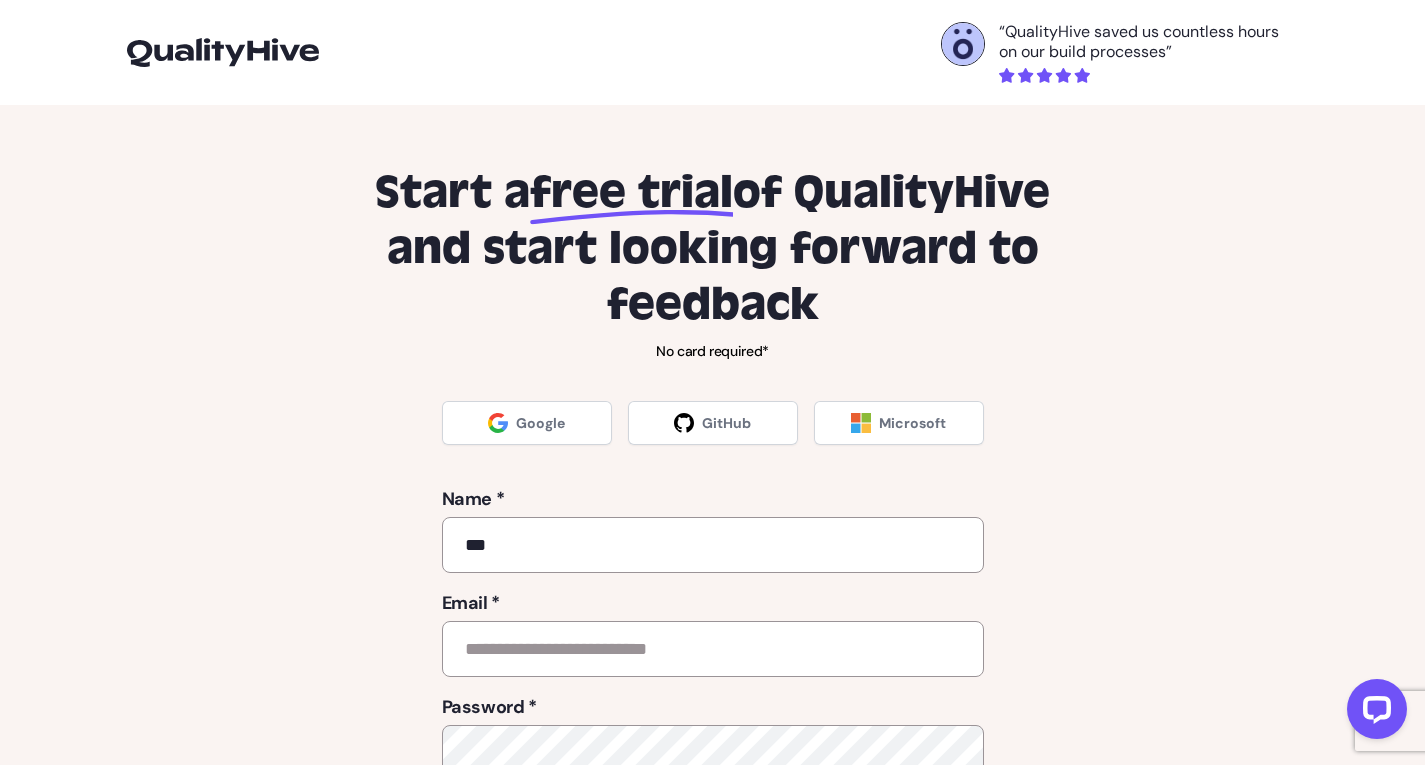 click on "free trial" 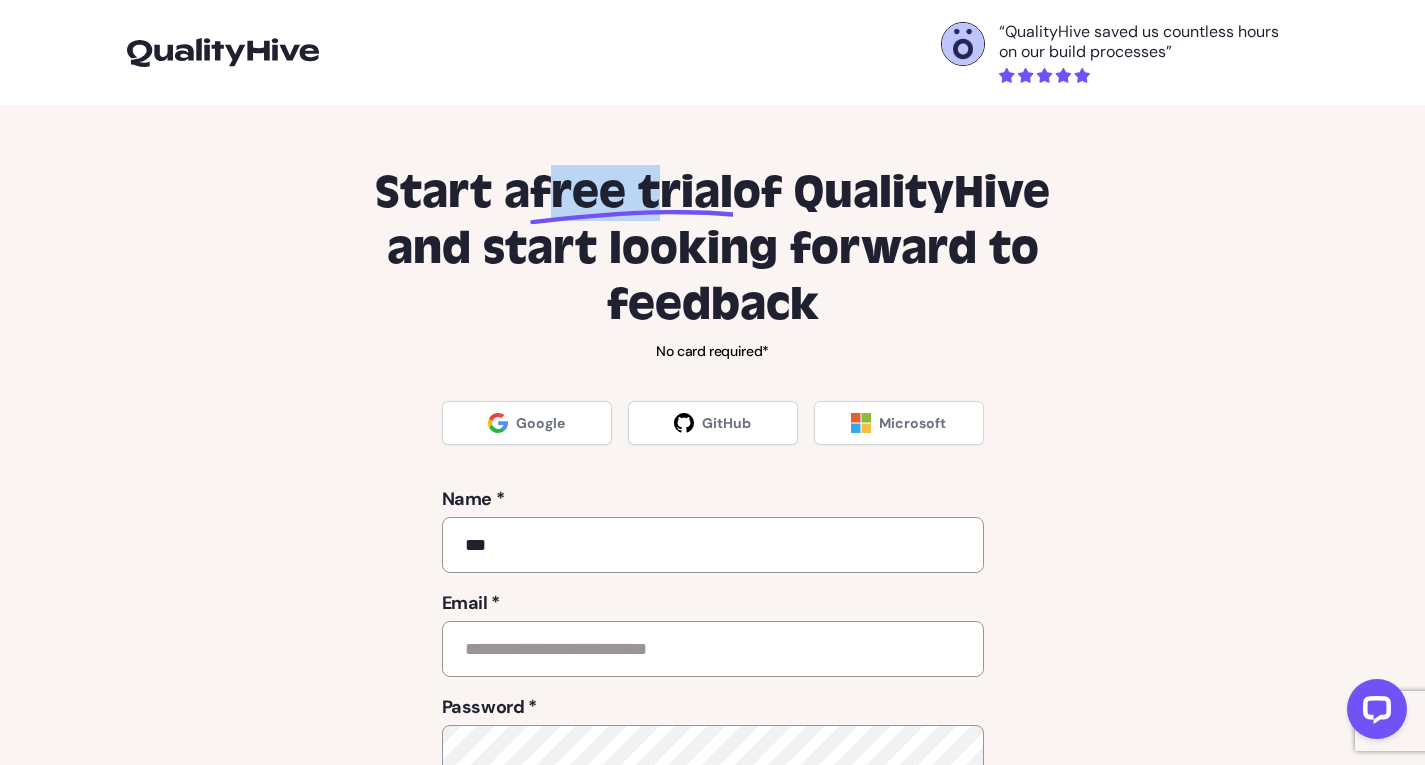 click on "free trial" 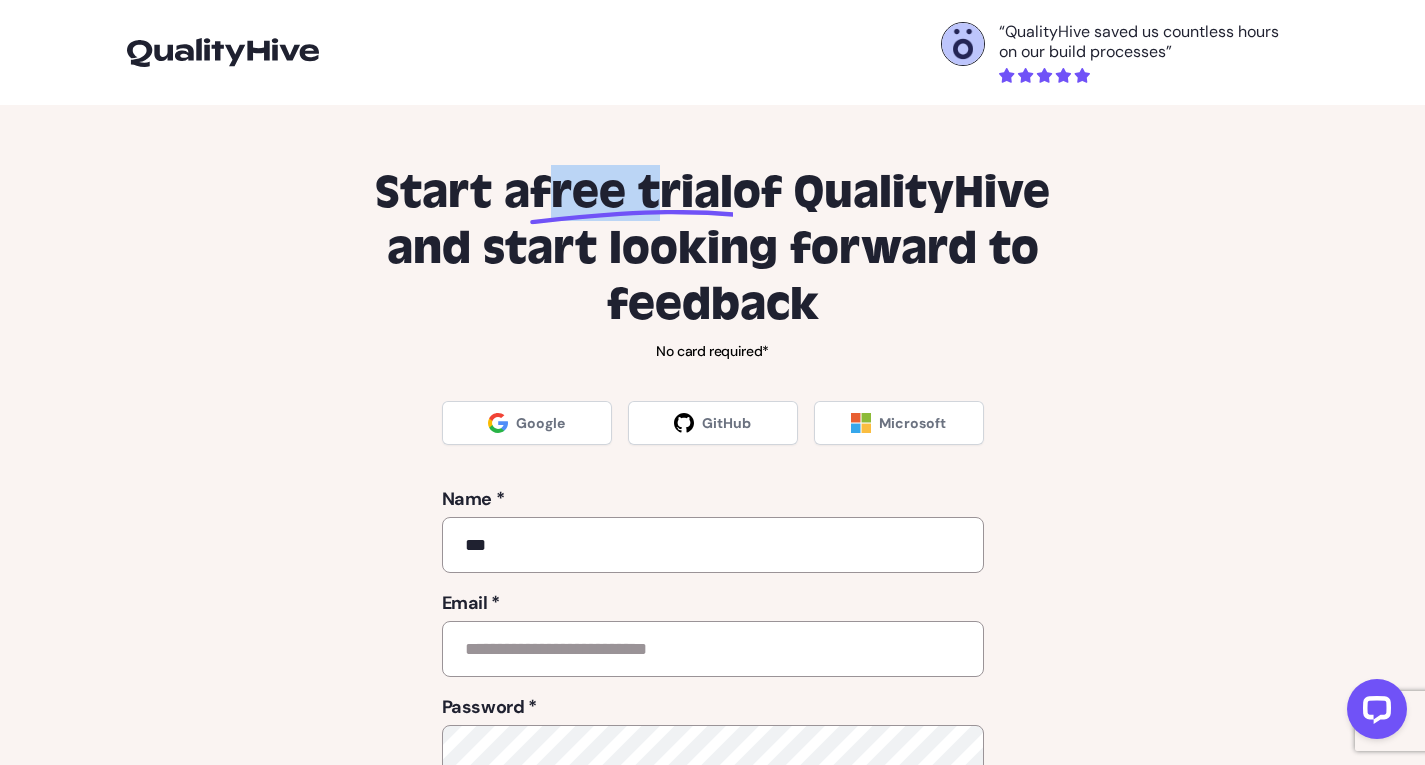 scroll, scrollTop: 62, scrollLeft: 0, axis: vertical 